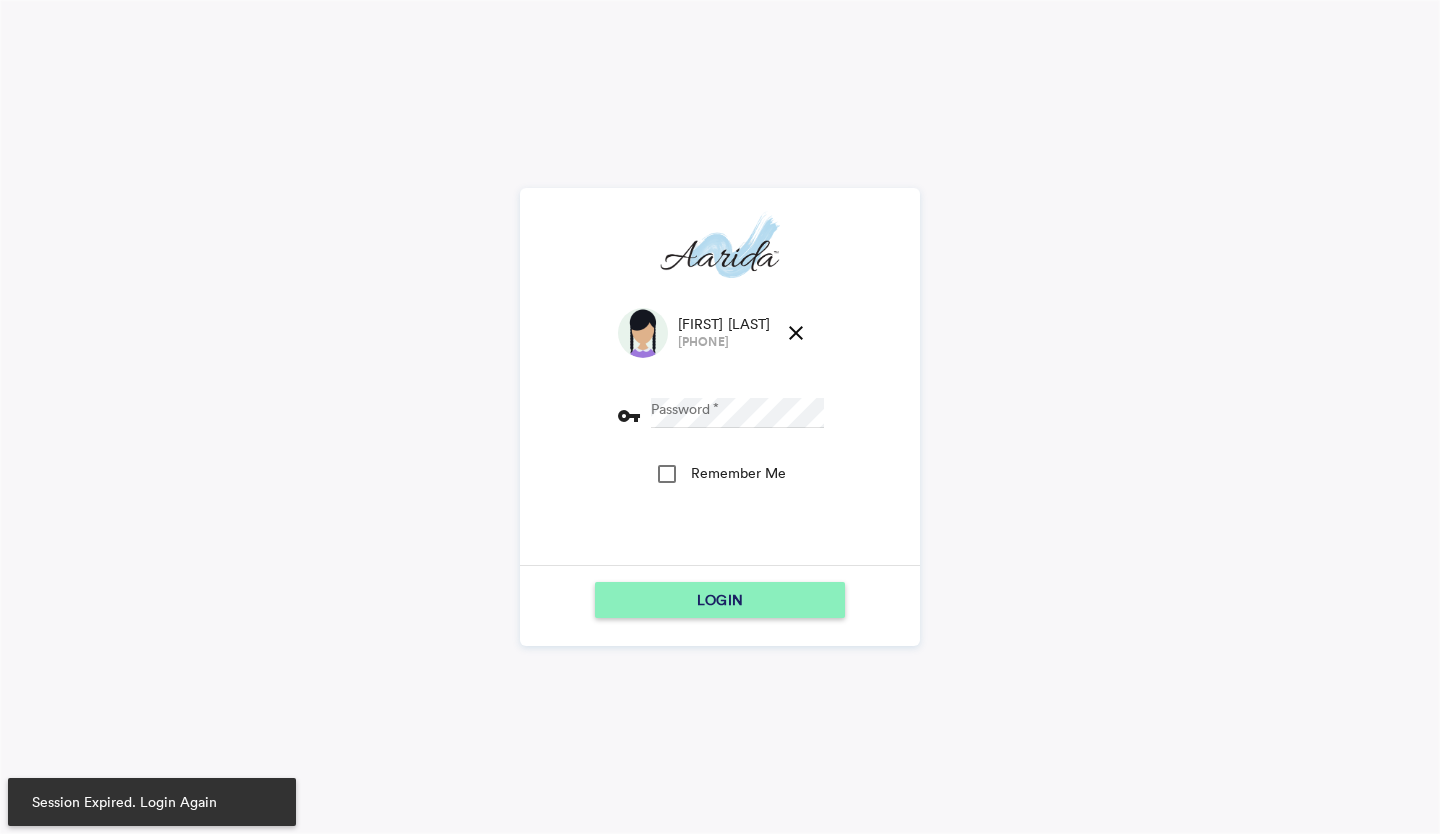 scroll, scrollTop: 0, scrollLeft: 0, axis: both 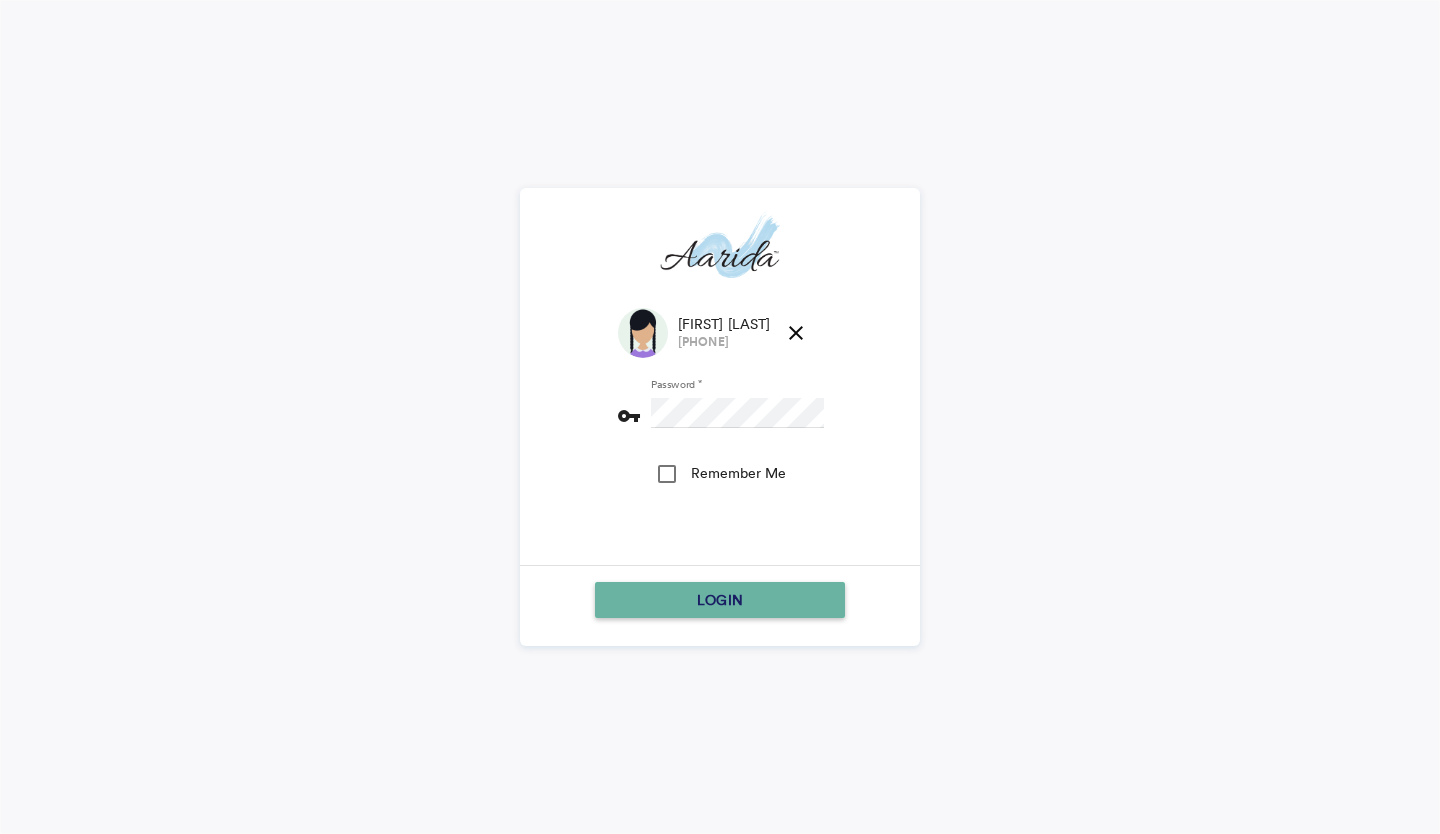 click on "LOGIN" at bounding box center [720, 600] 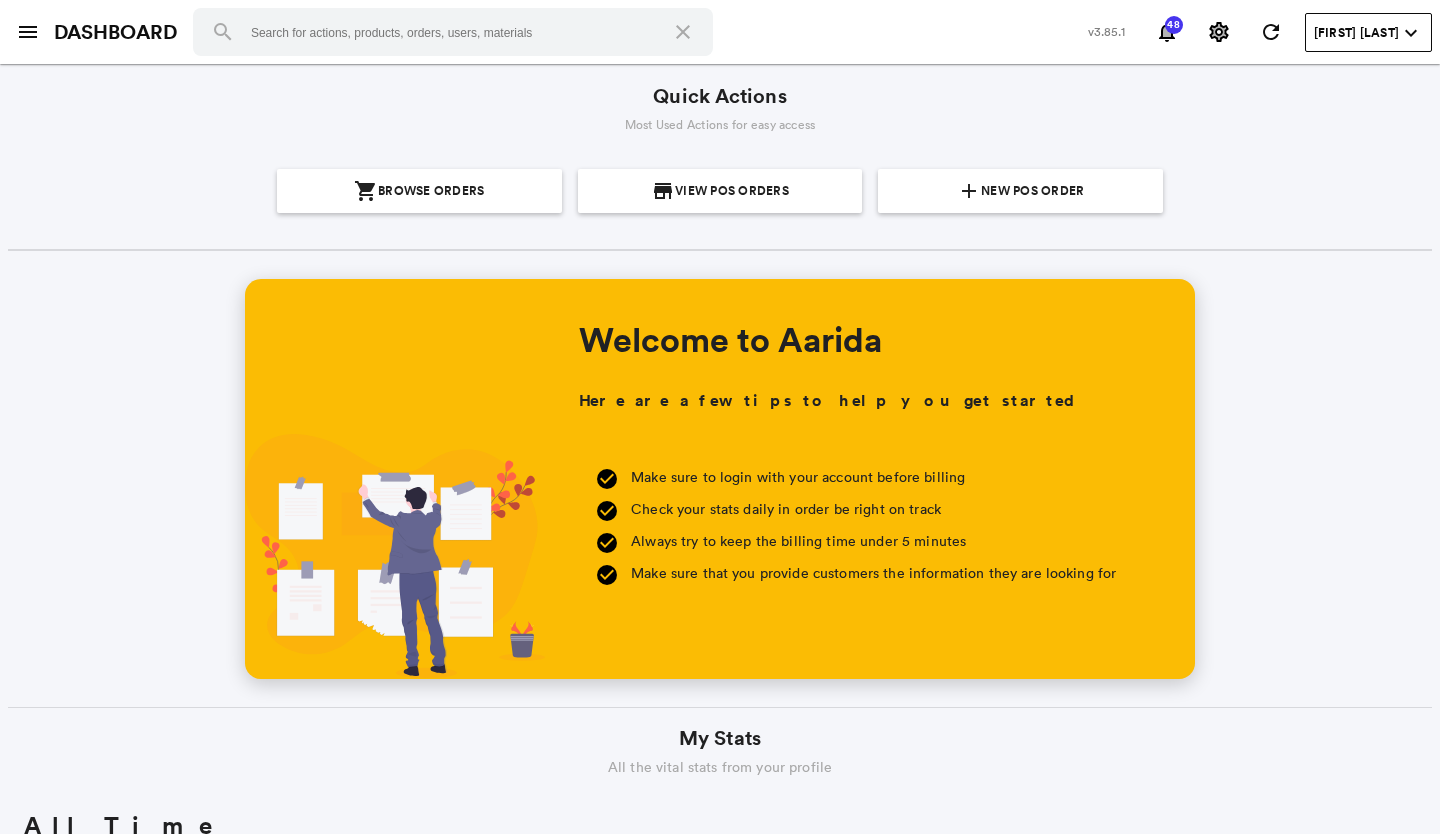 scroll, scrollTop: 0, scrollLeft: 0, axis: both 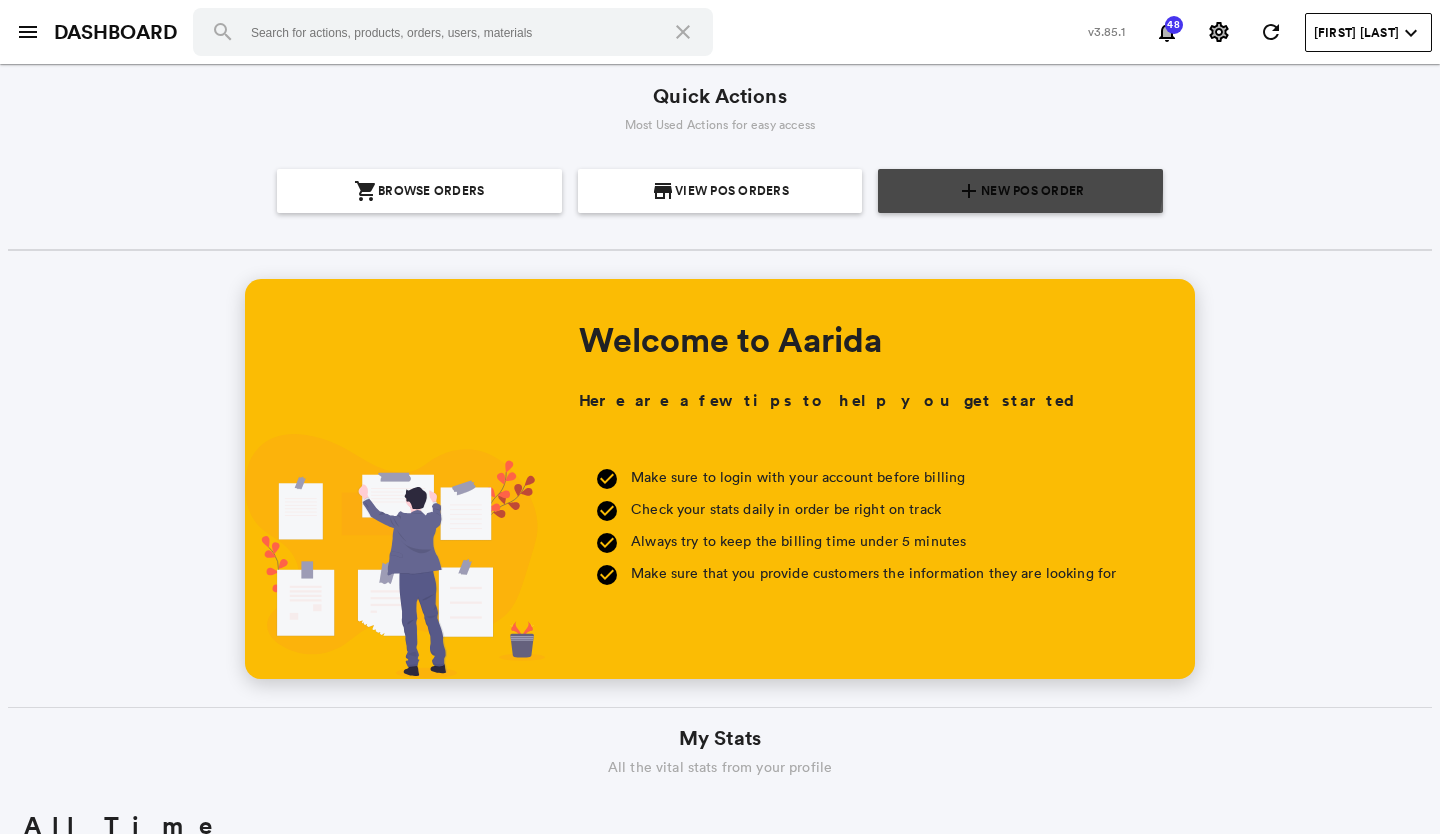 click on "add" 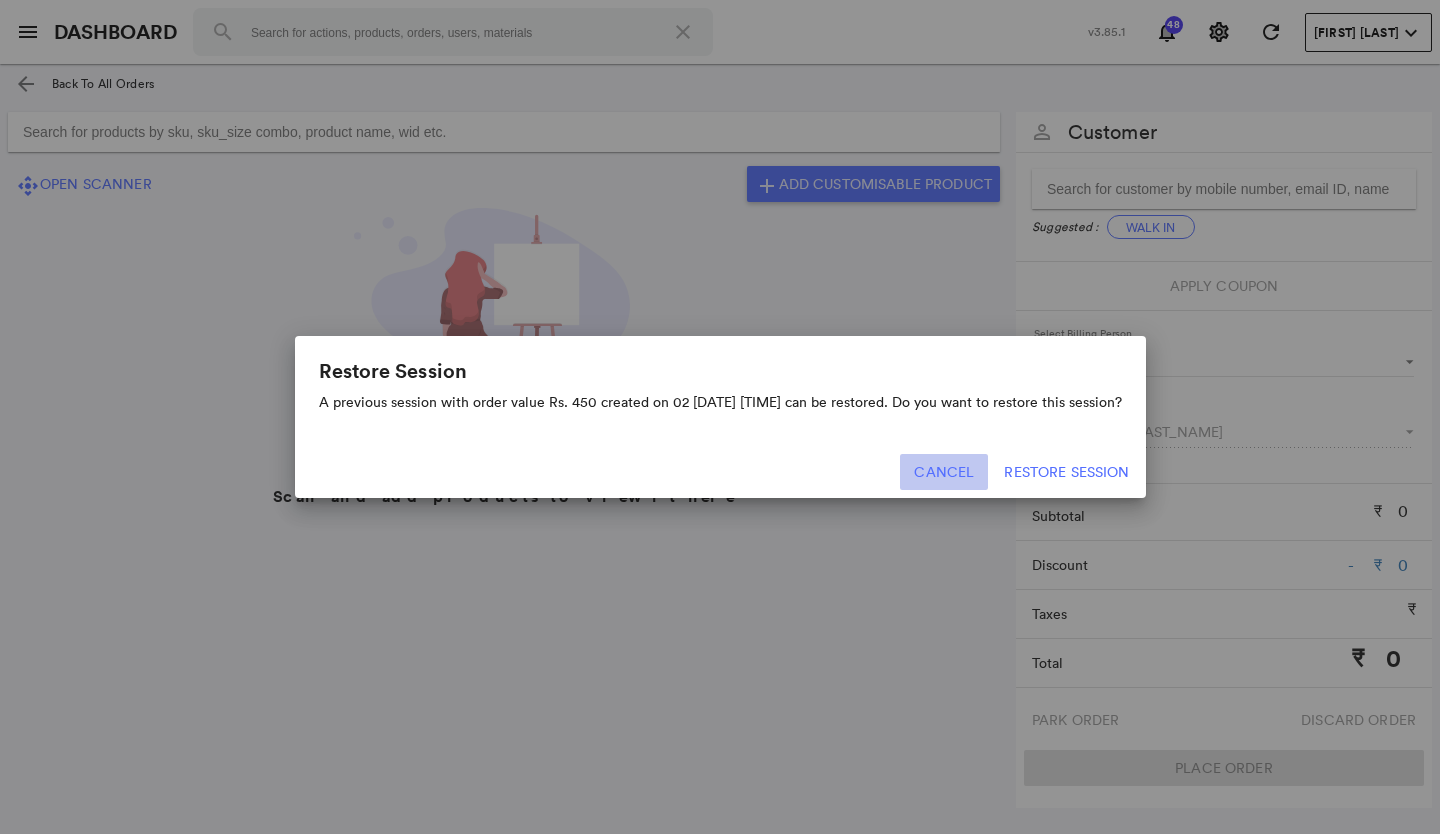 click on "Cancel" 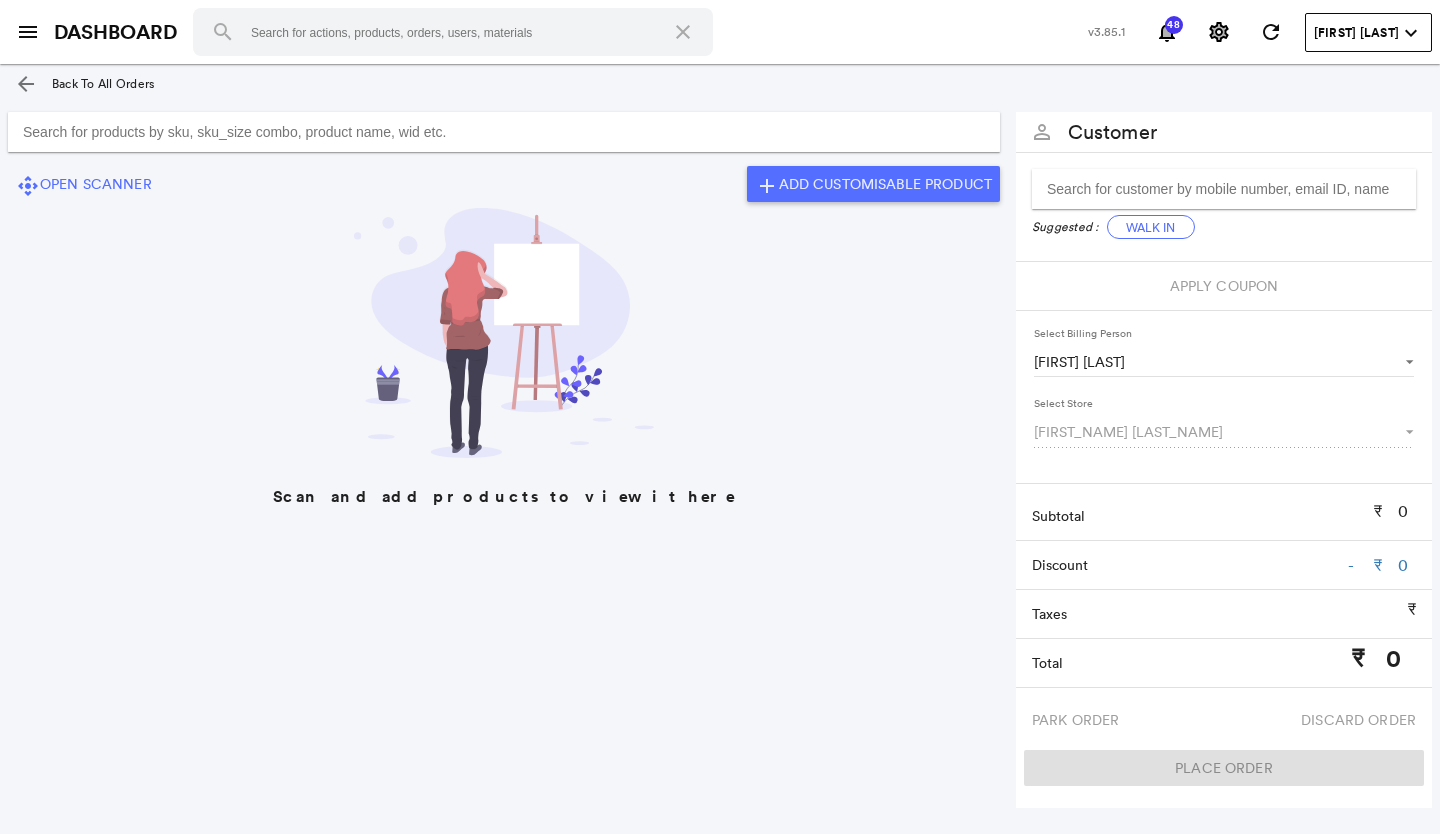 click at bounding box center (504, 132) 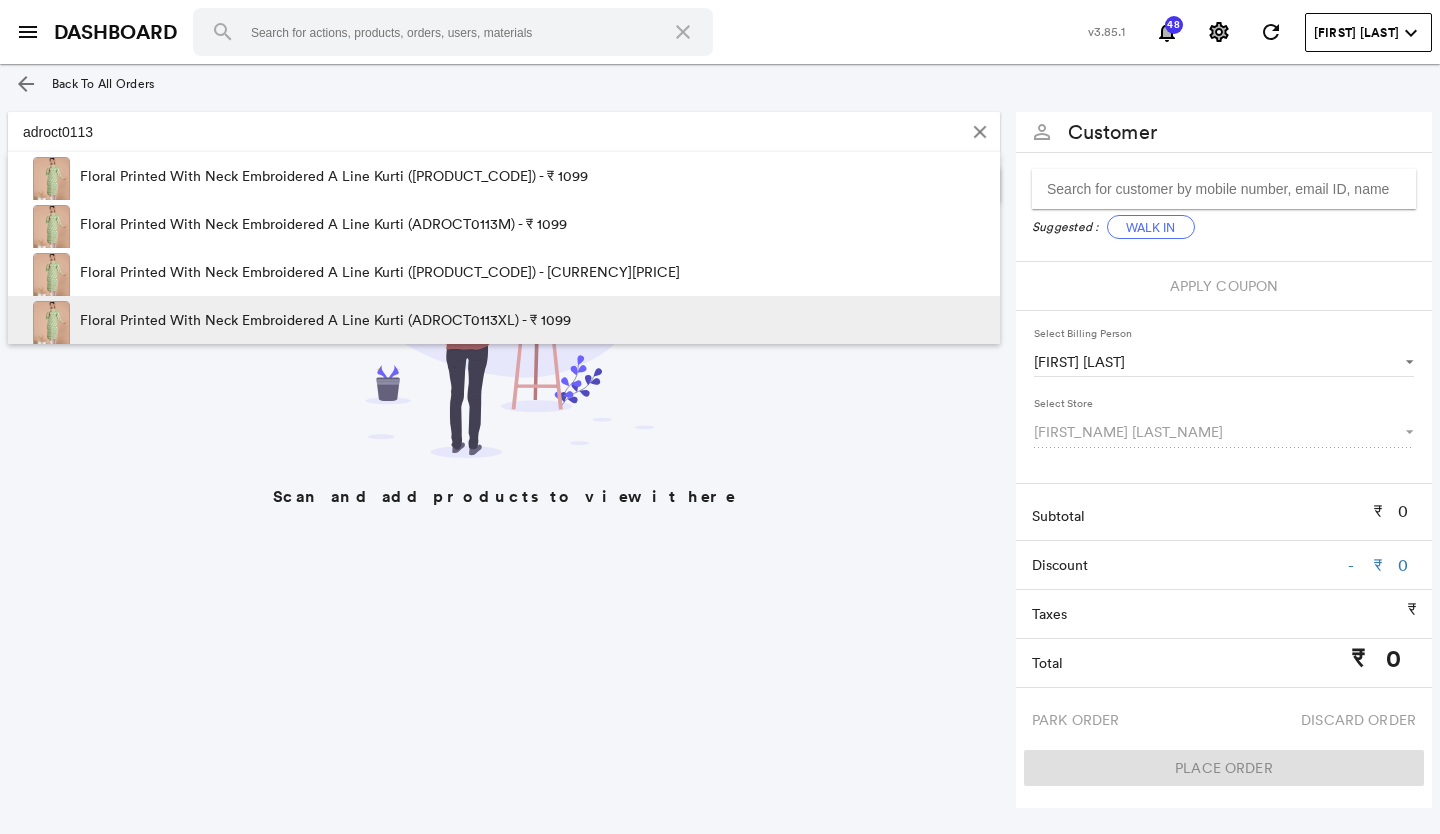 type on "adroct0113" 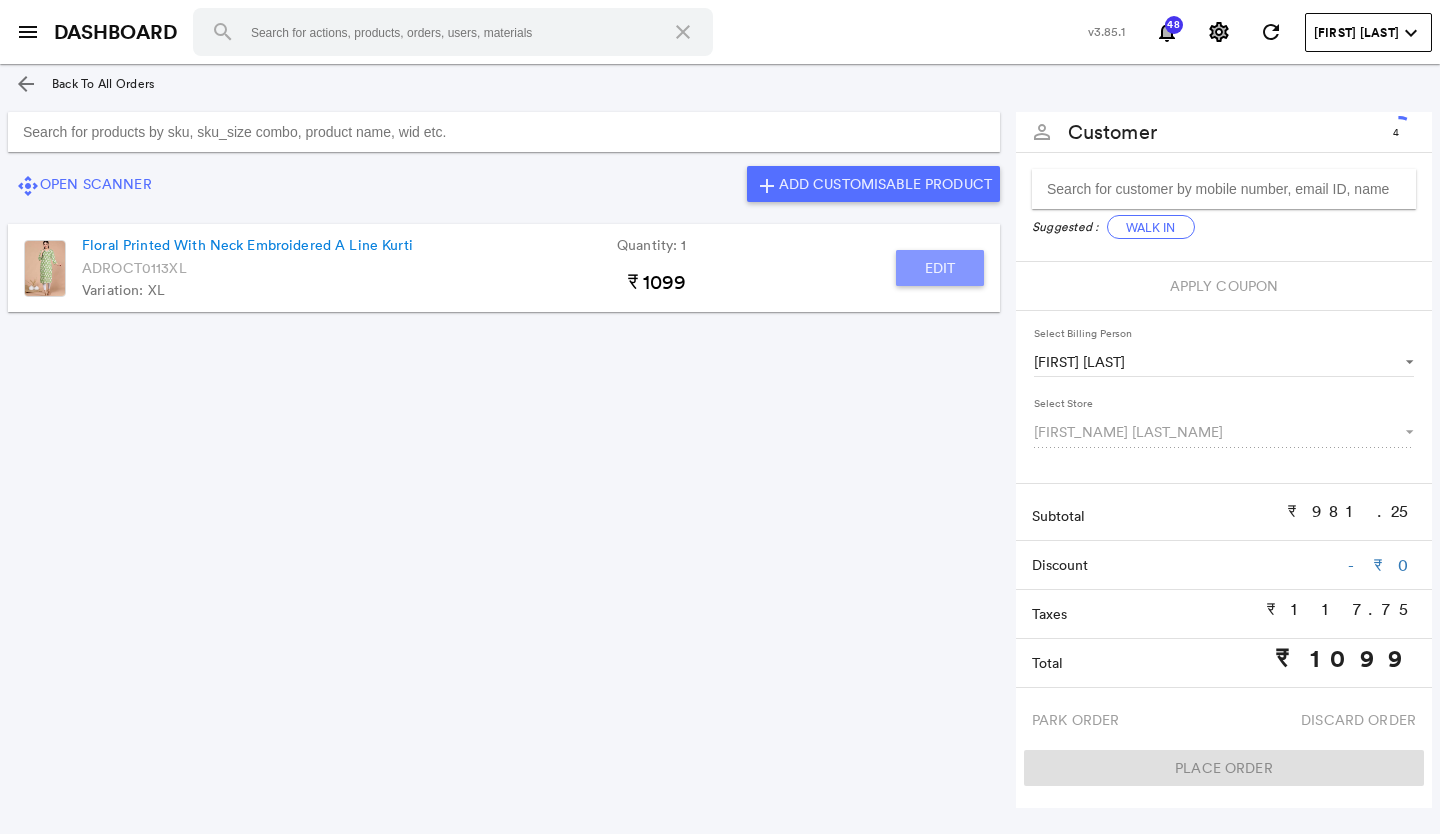 click on "Edit" 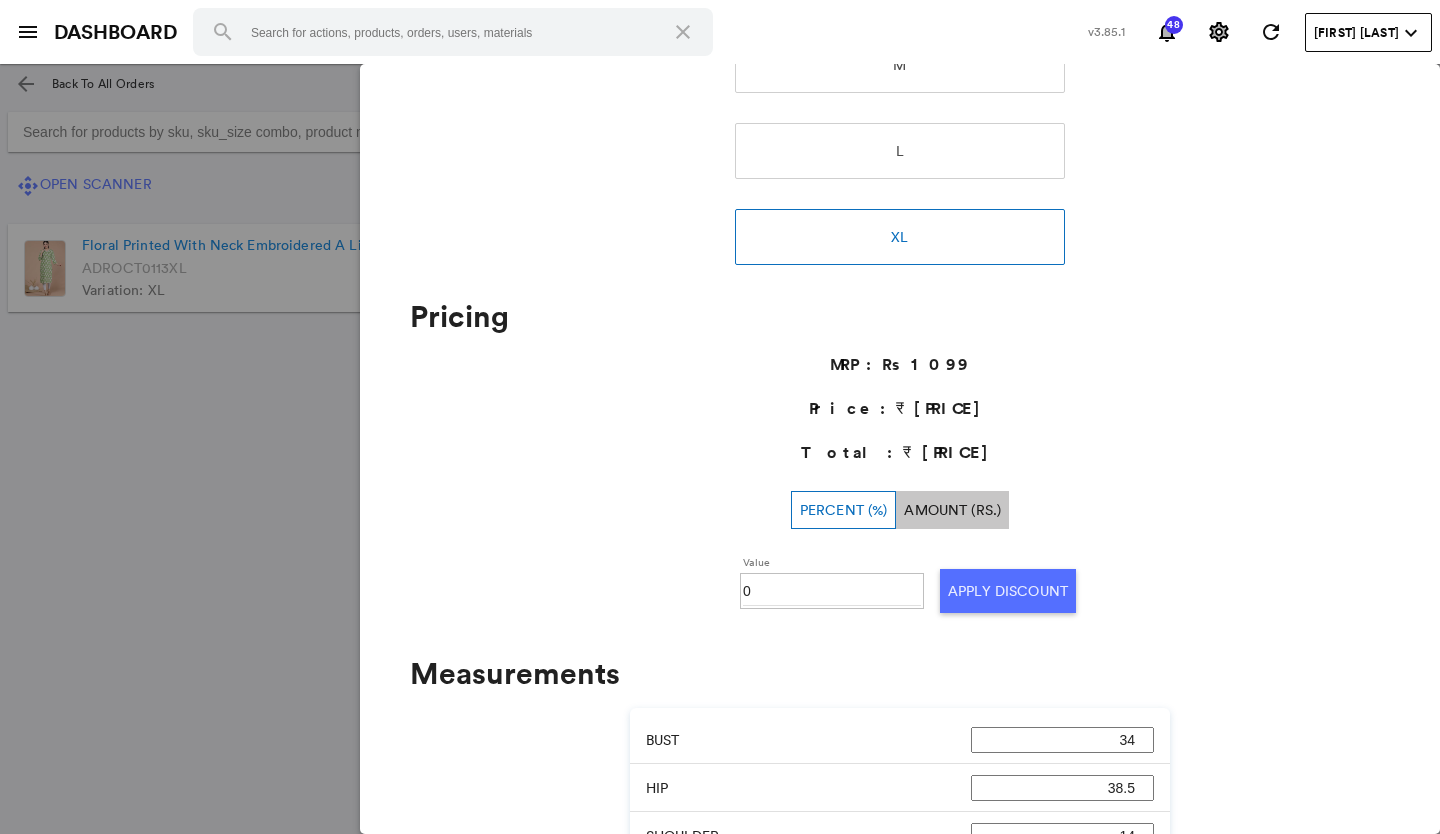 scroll, scrollTop: 500, scrollLeft: 0, axis: vertical 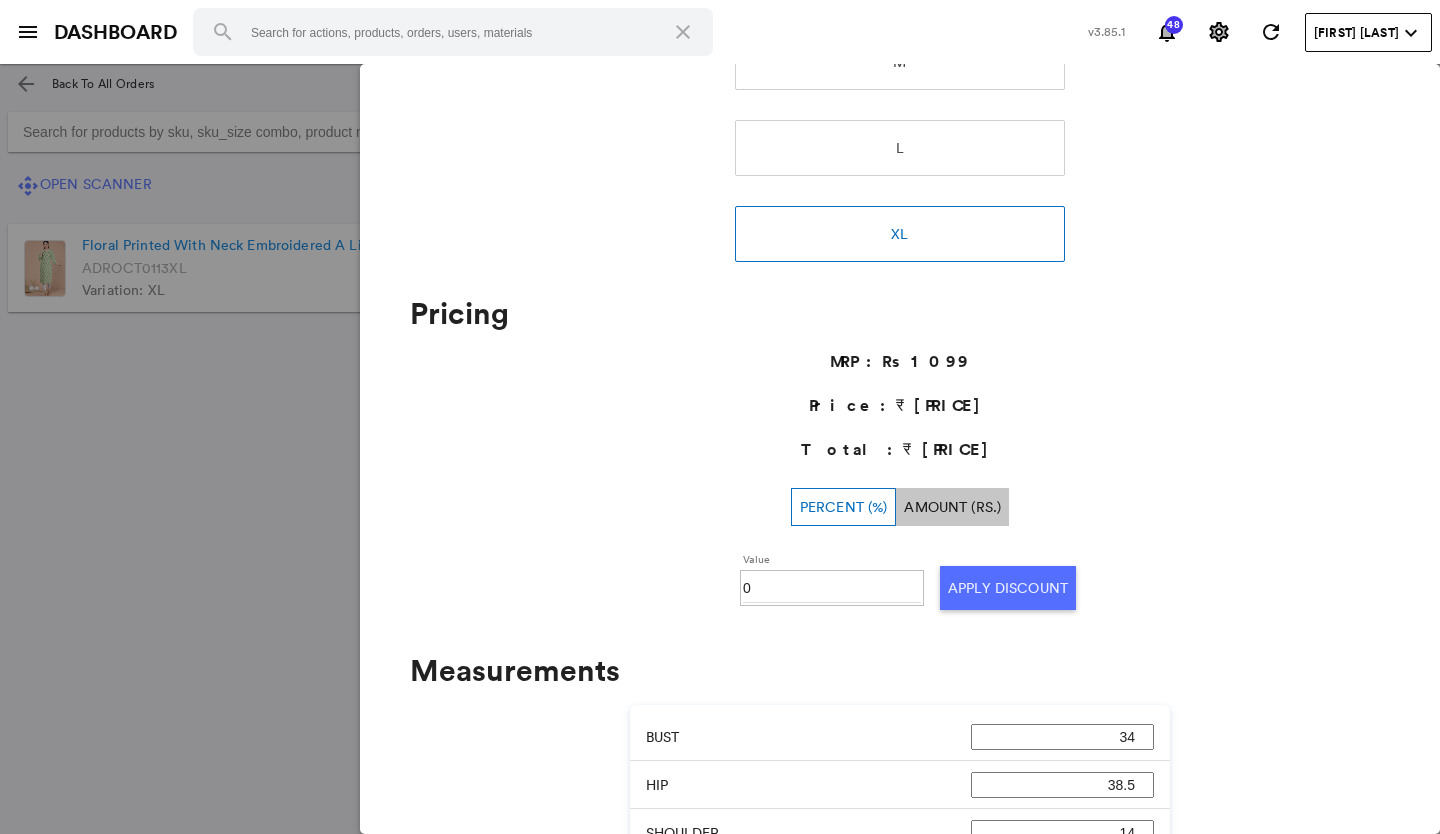 click on "0" at bounding box center [832, 588] 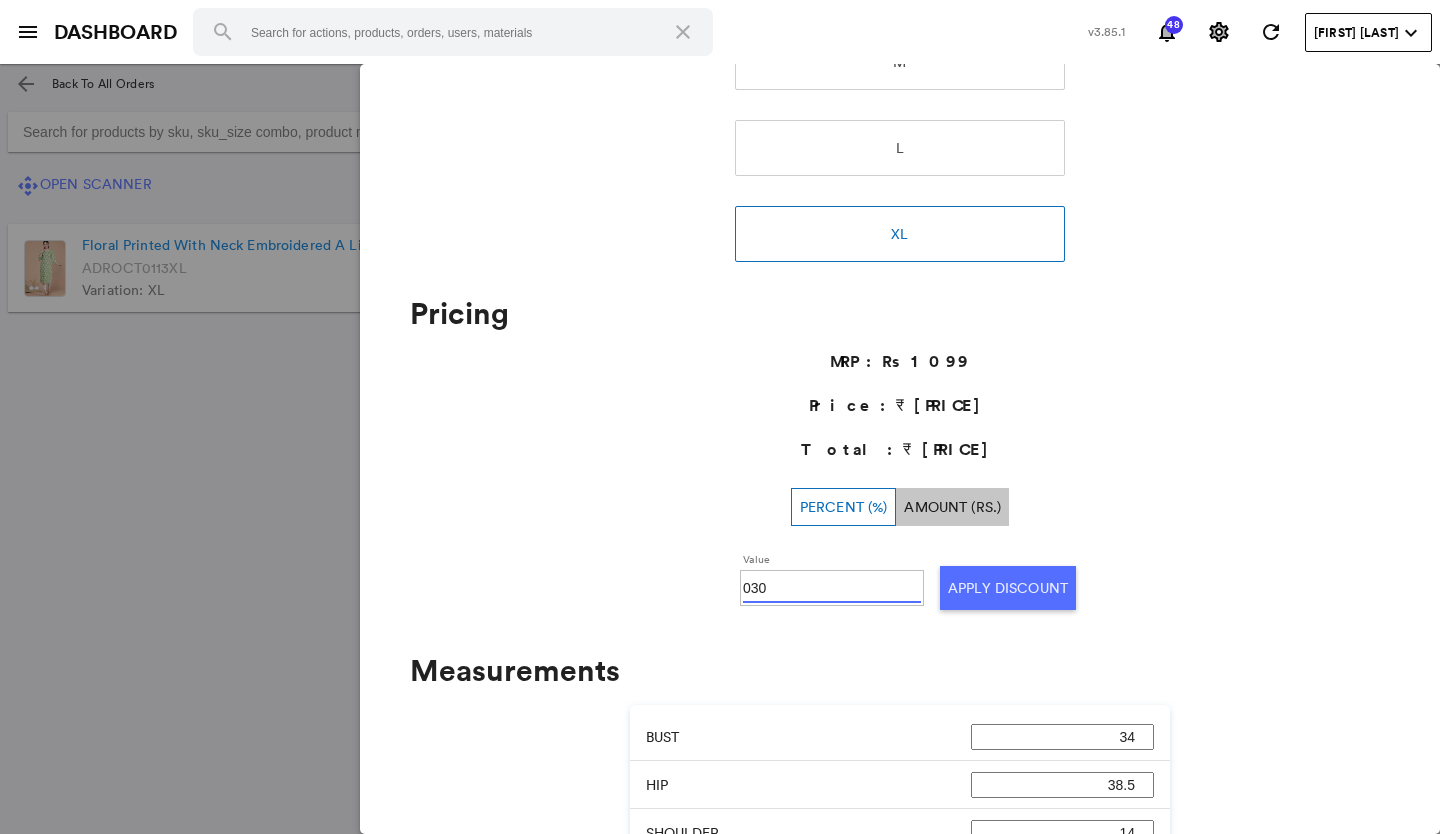 type on "030" 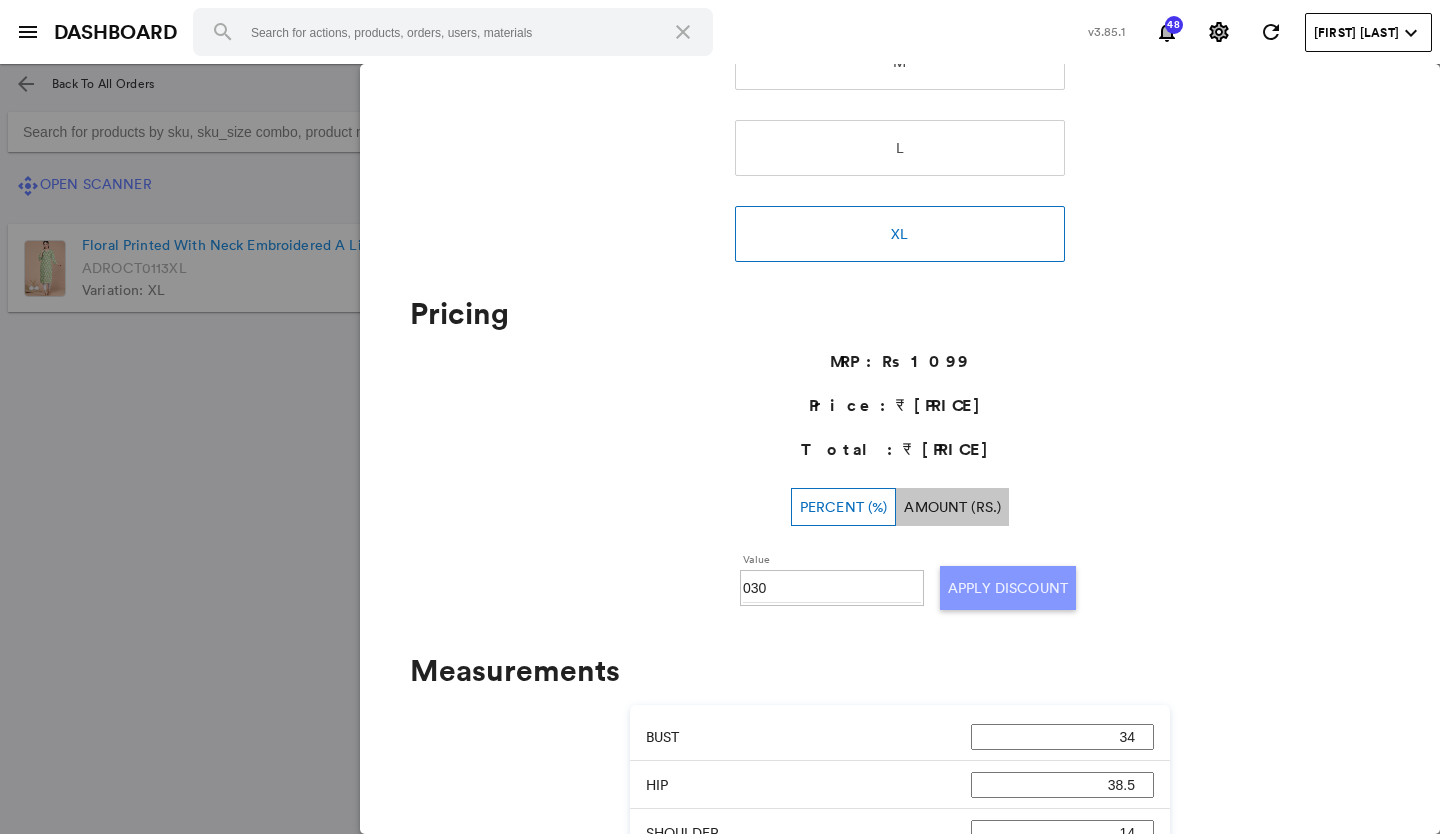 click on "Apply Discount" 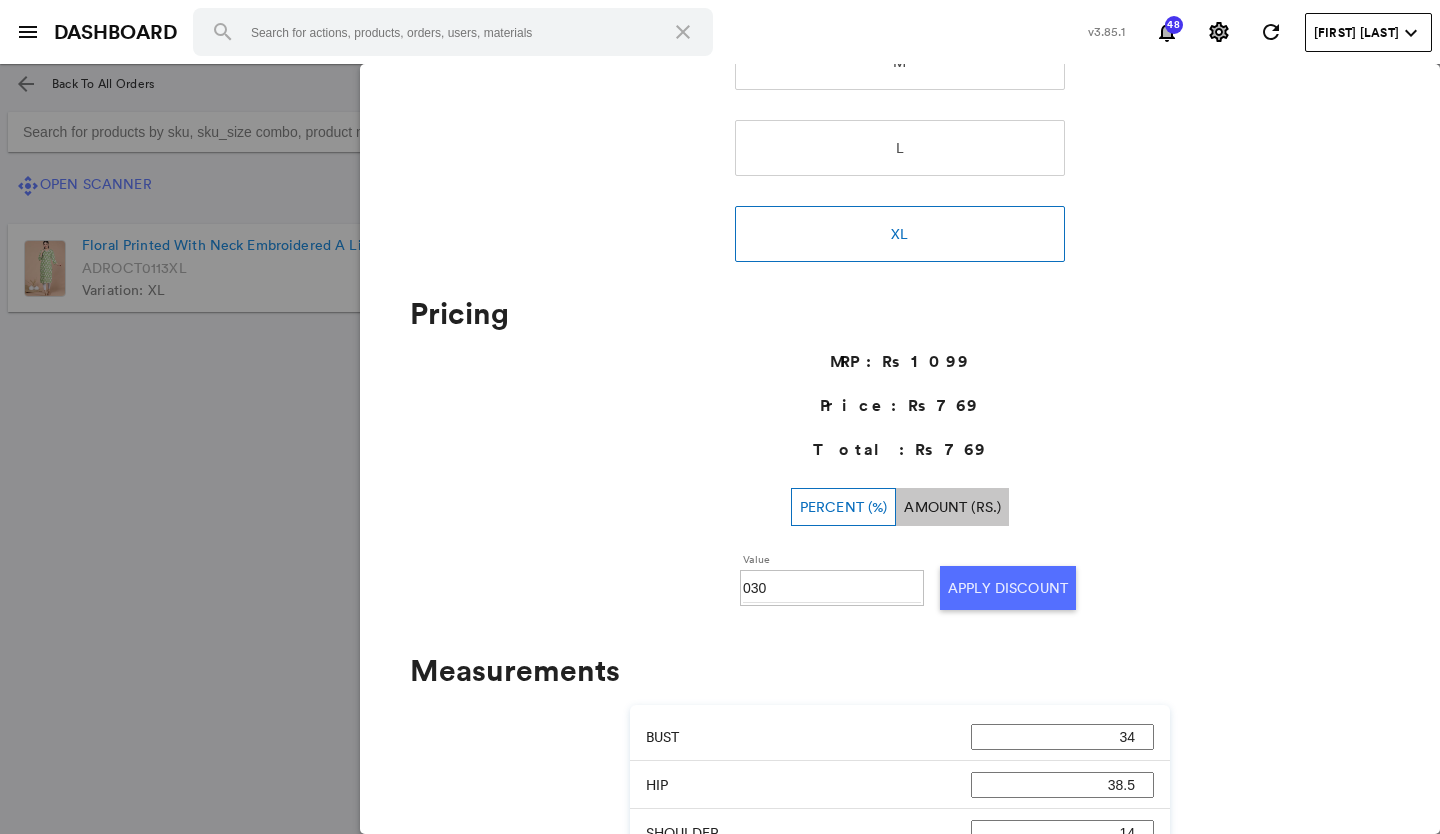 click 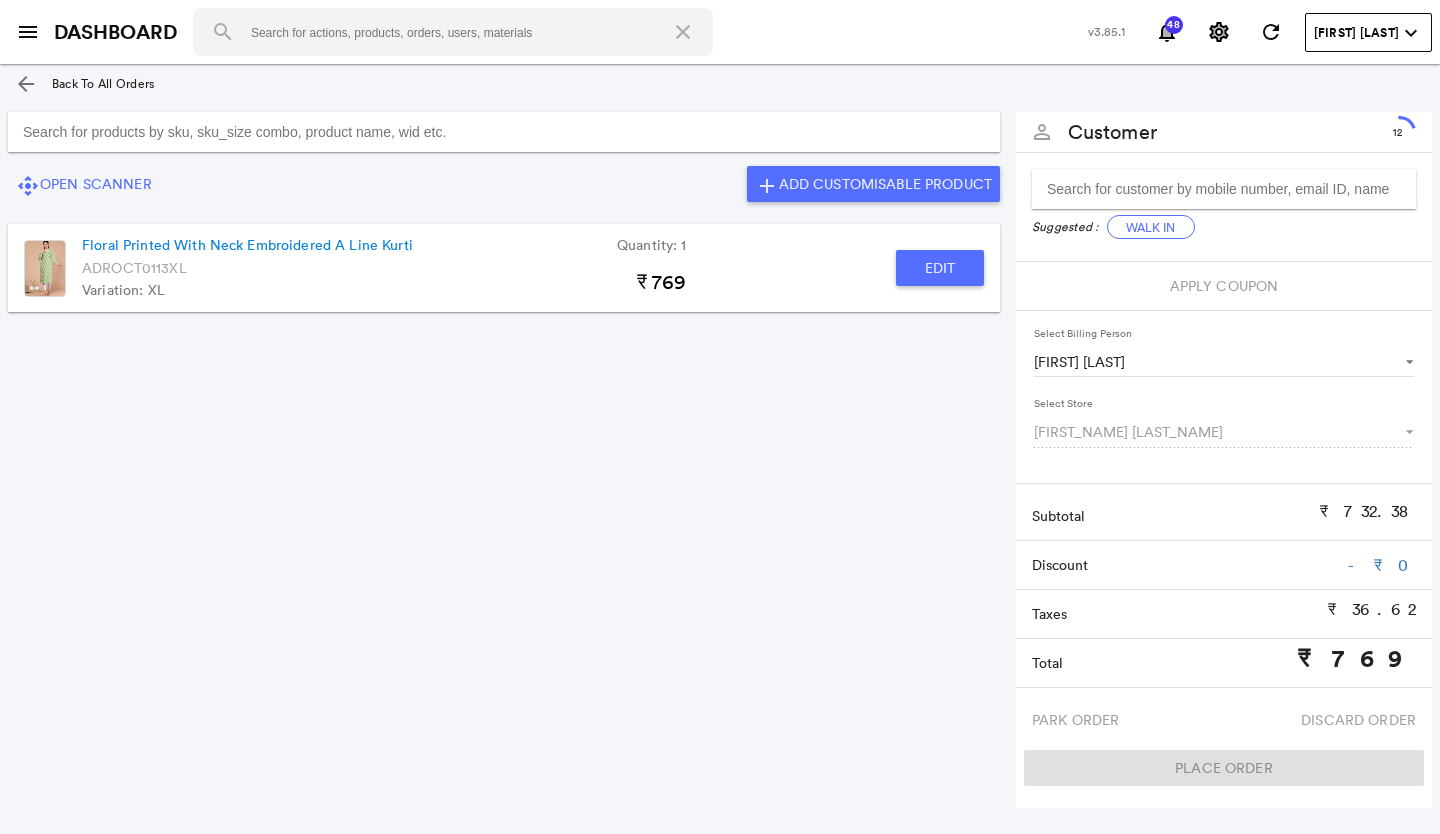 click at bounding box center (504, 132) 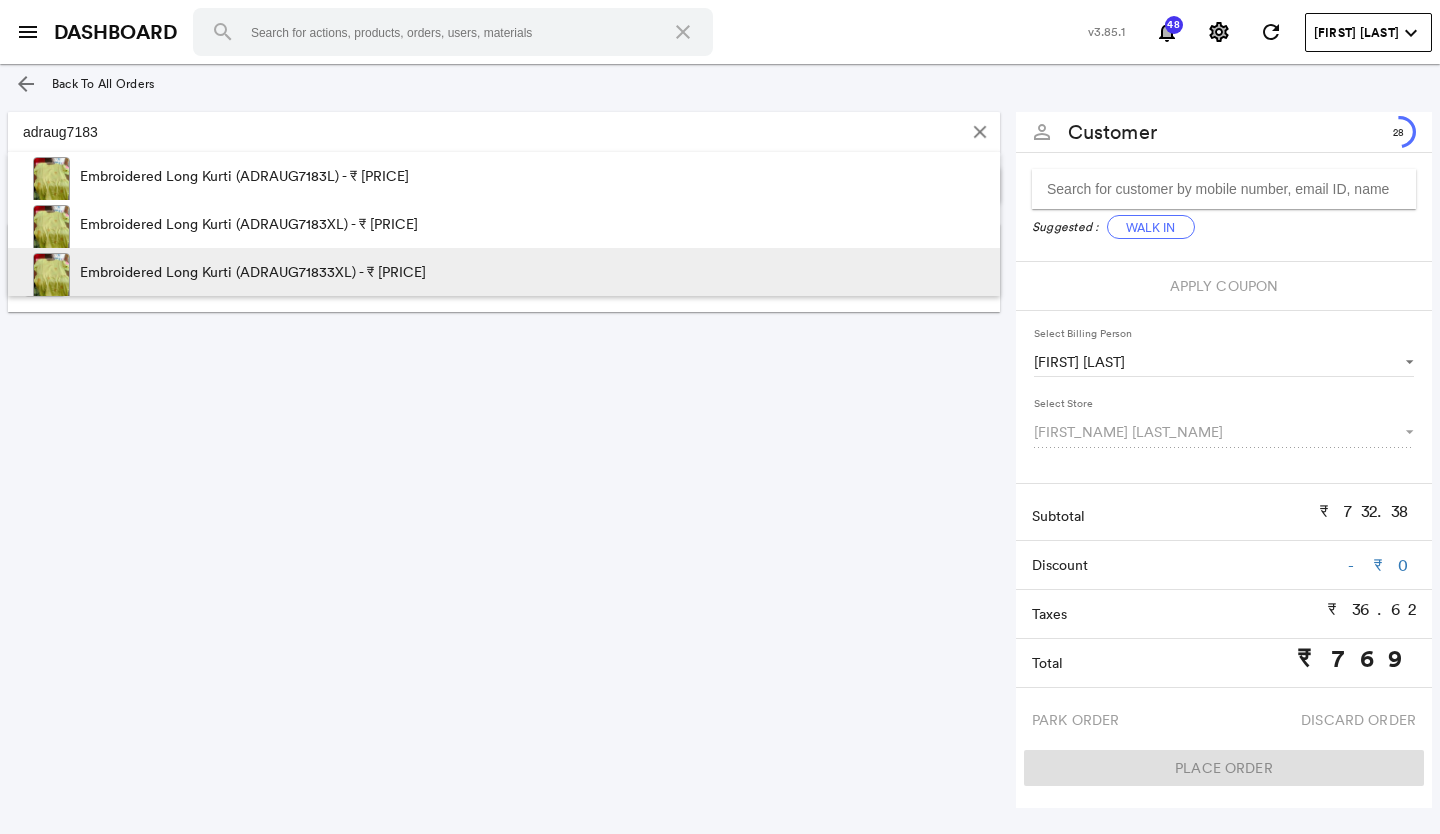 type on "adraug7183" 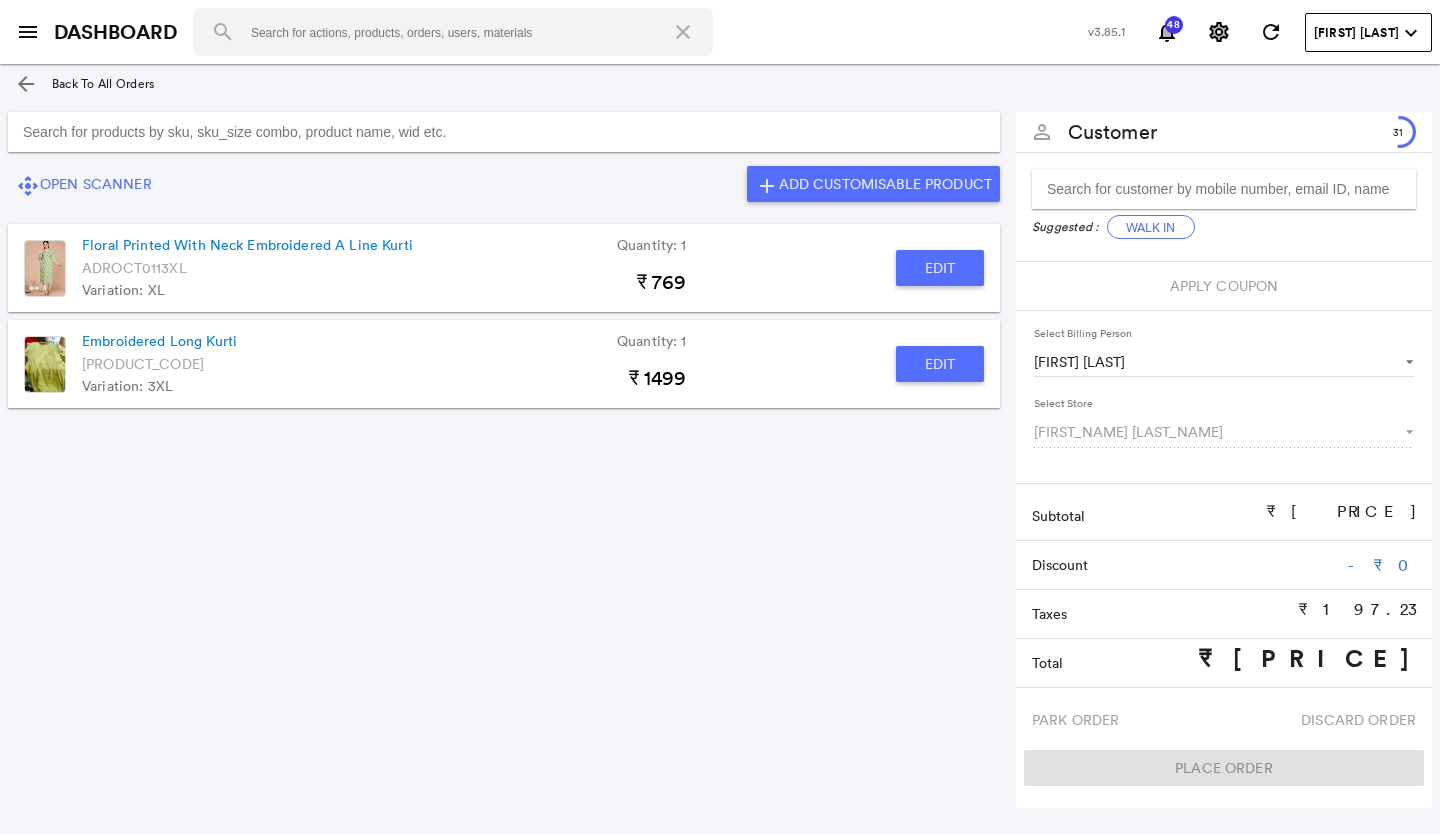 click on "Edit" 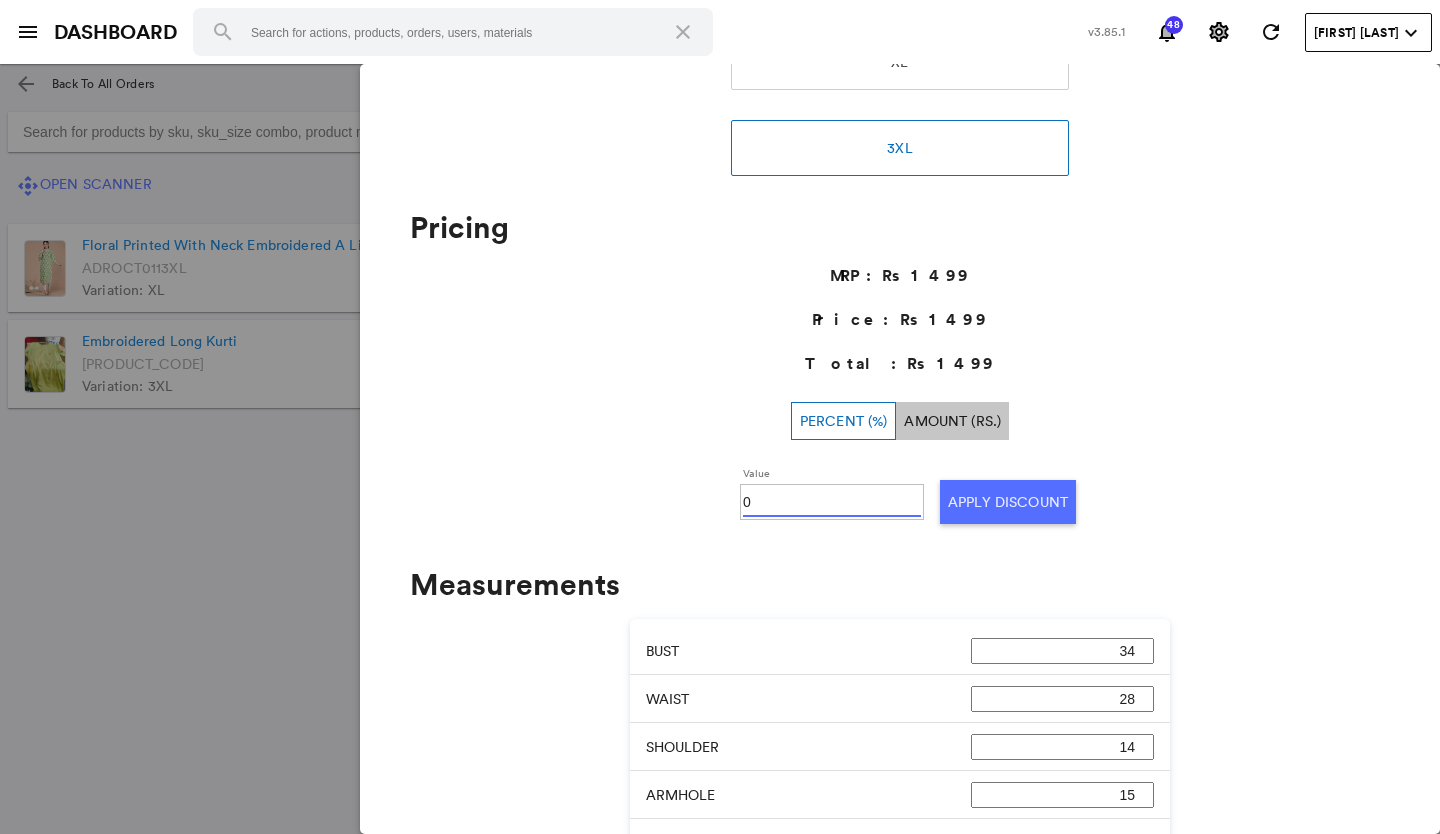 click on "0" at bounding box center [832, 502] 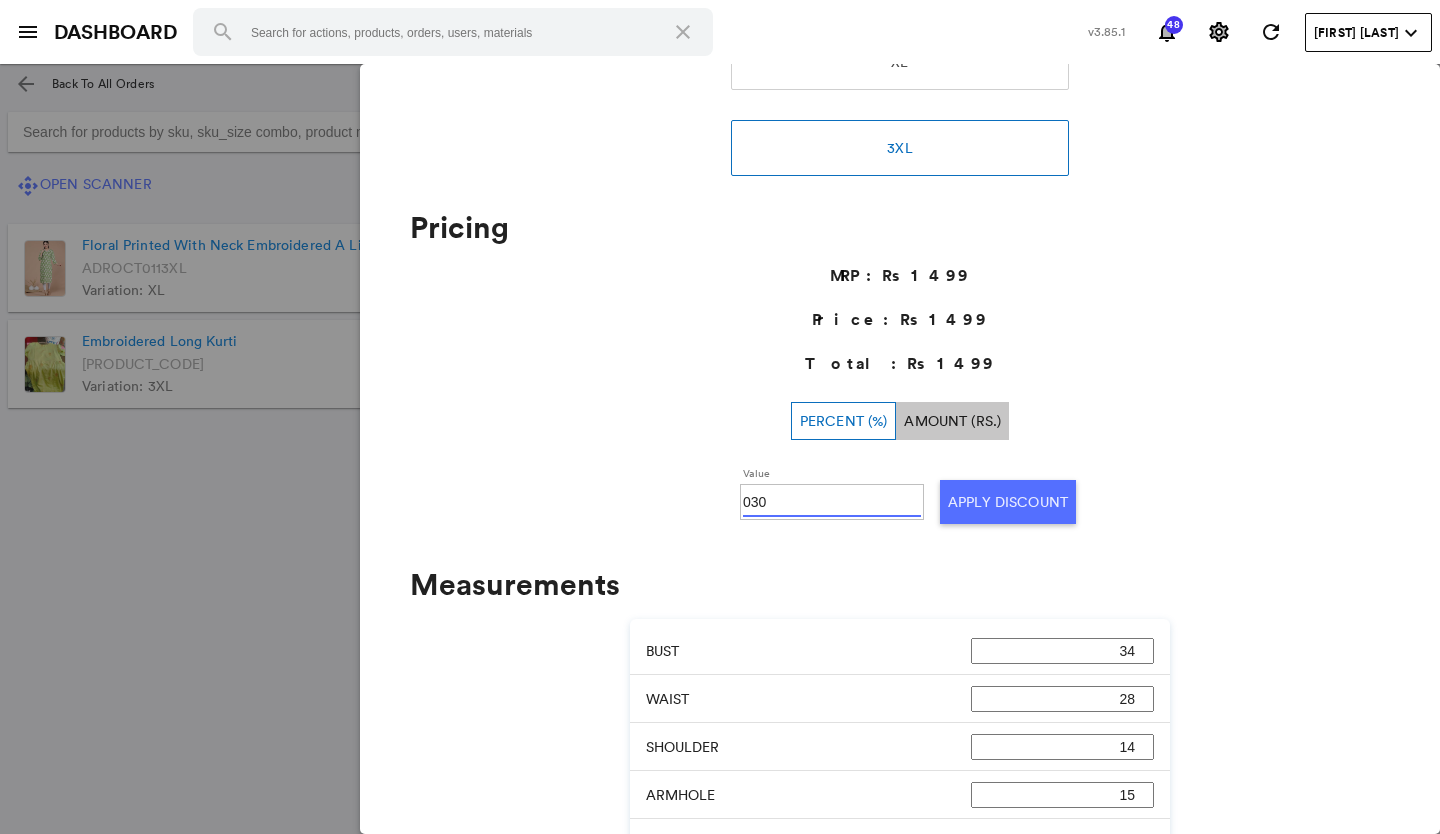 type on "030" 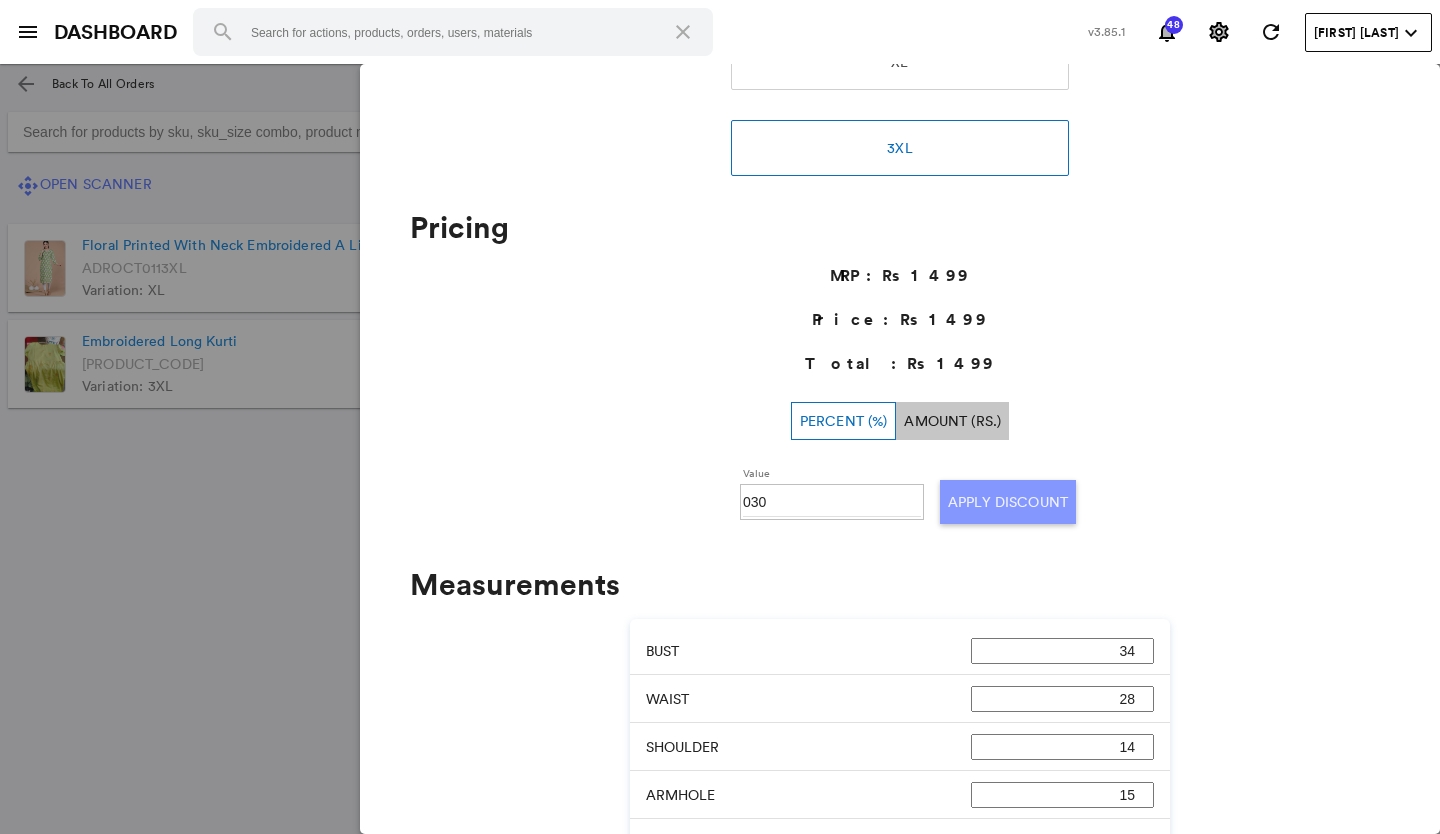 click on "Apply Discount" 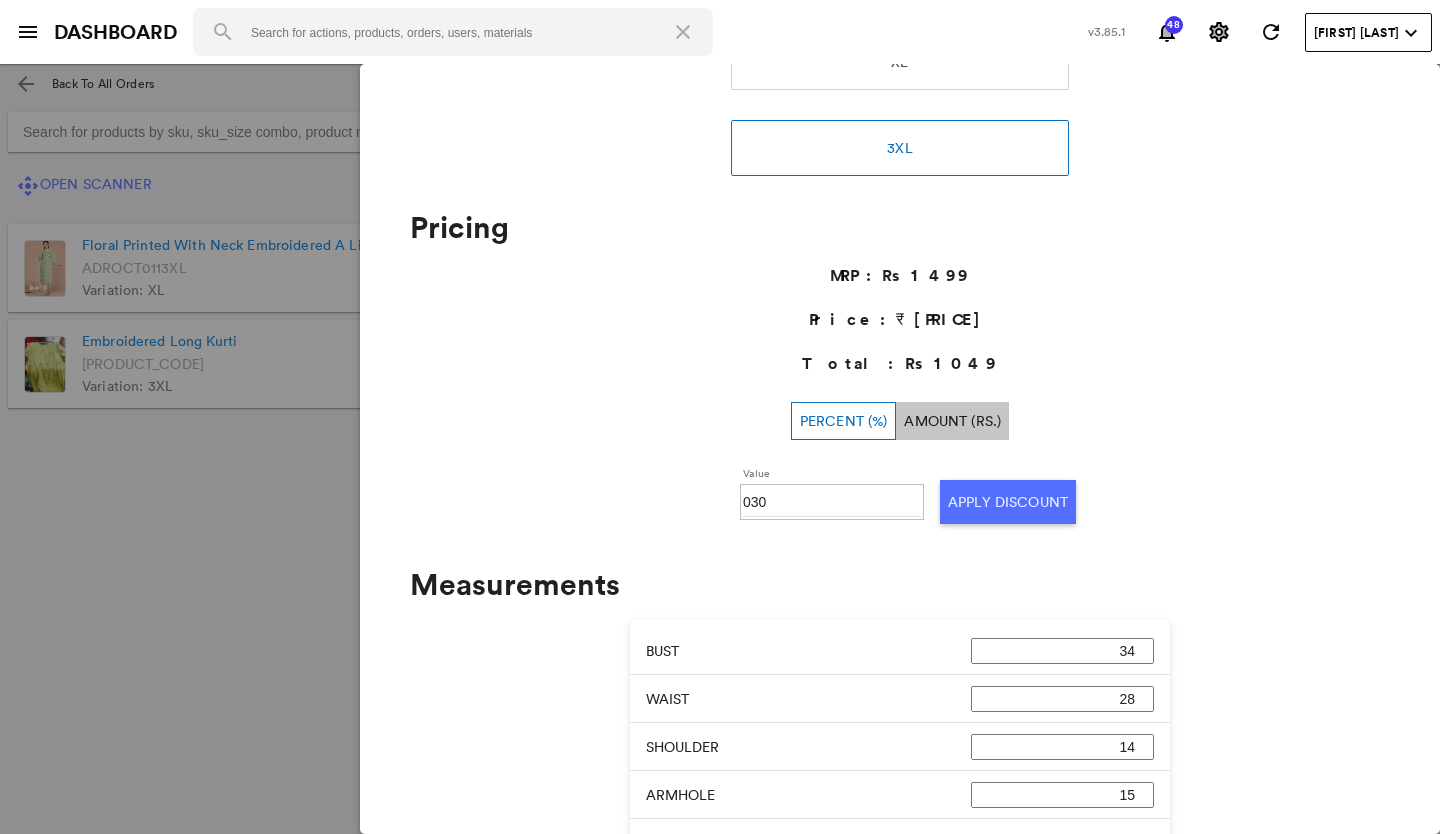 click 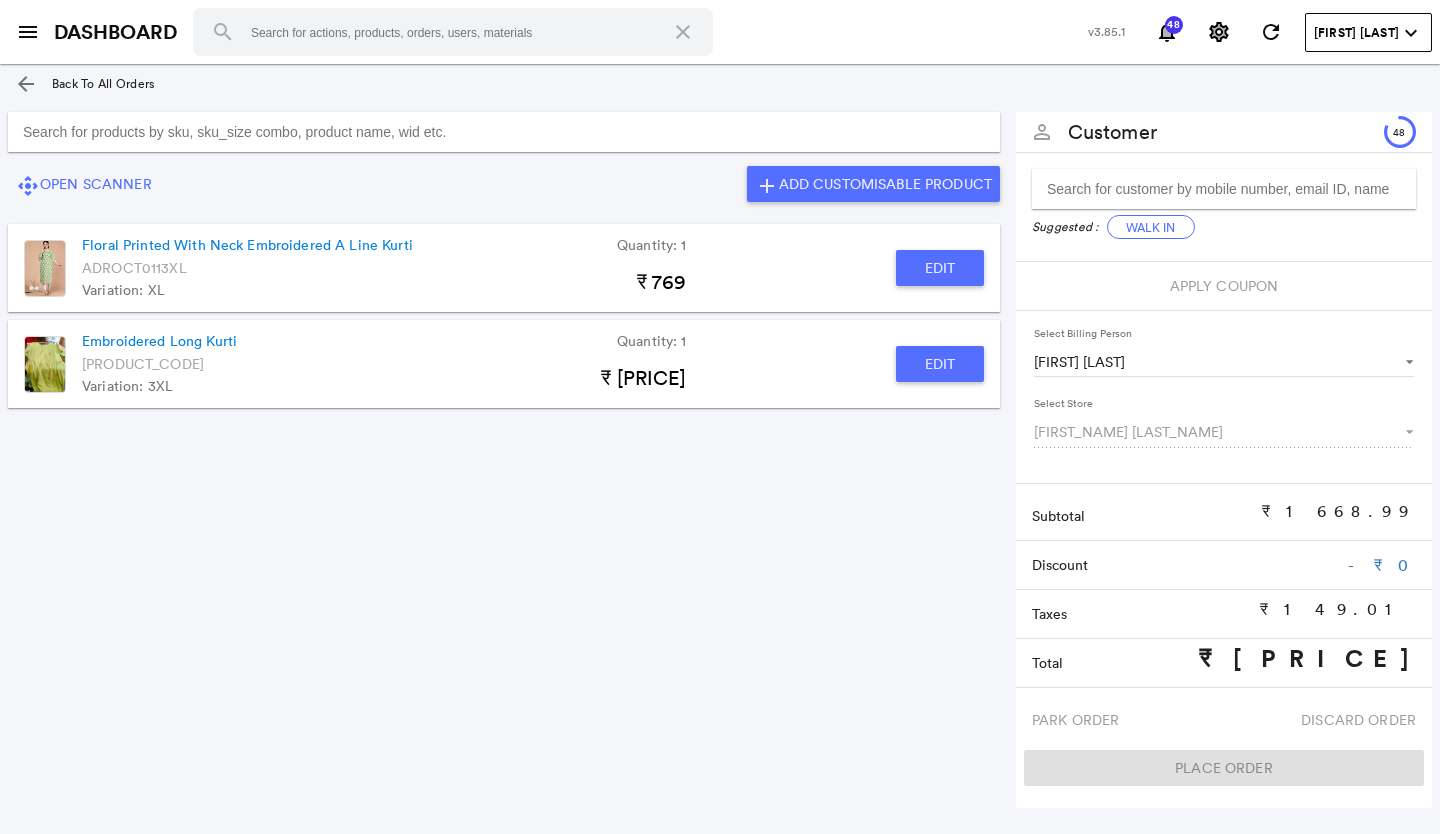 click at bounding box center [504, 132] 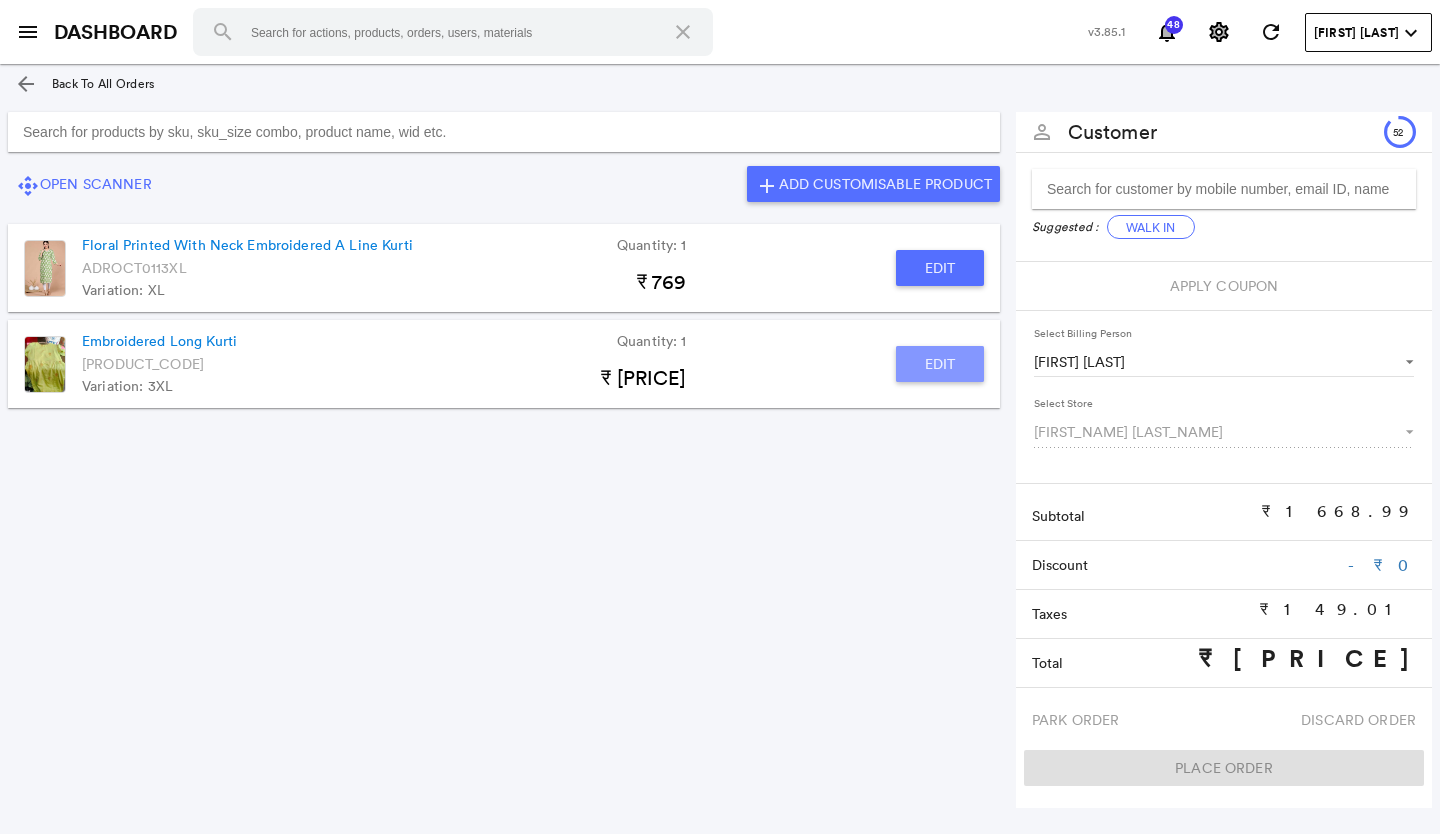 click on "Edit" 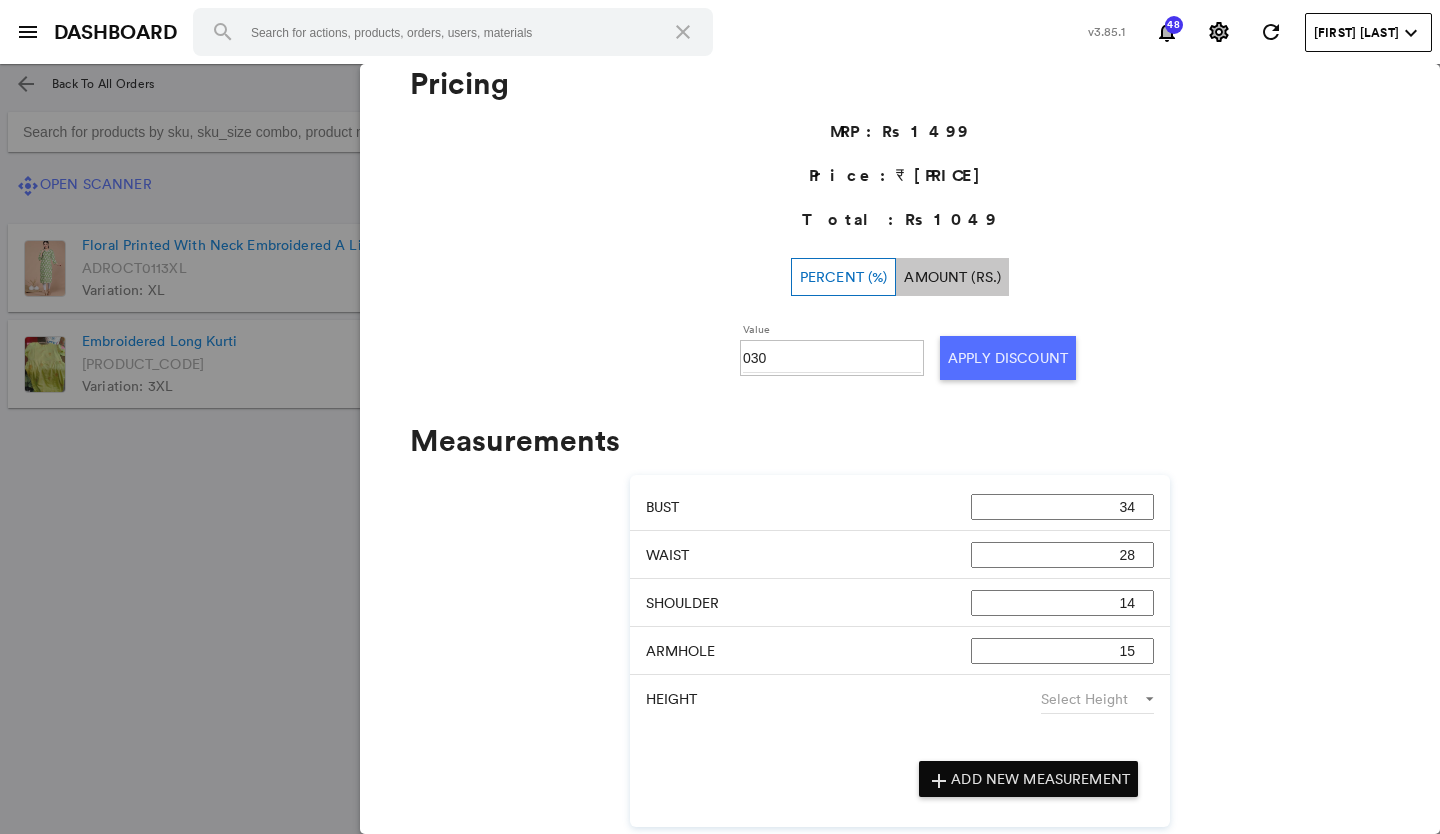scroll, scrollTop: 645, scrollLeft: 0, axis: vertical 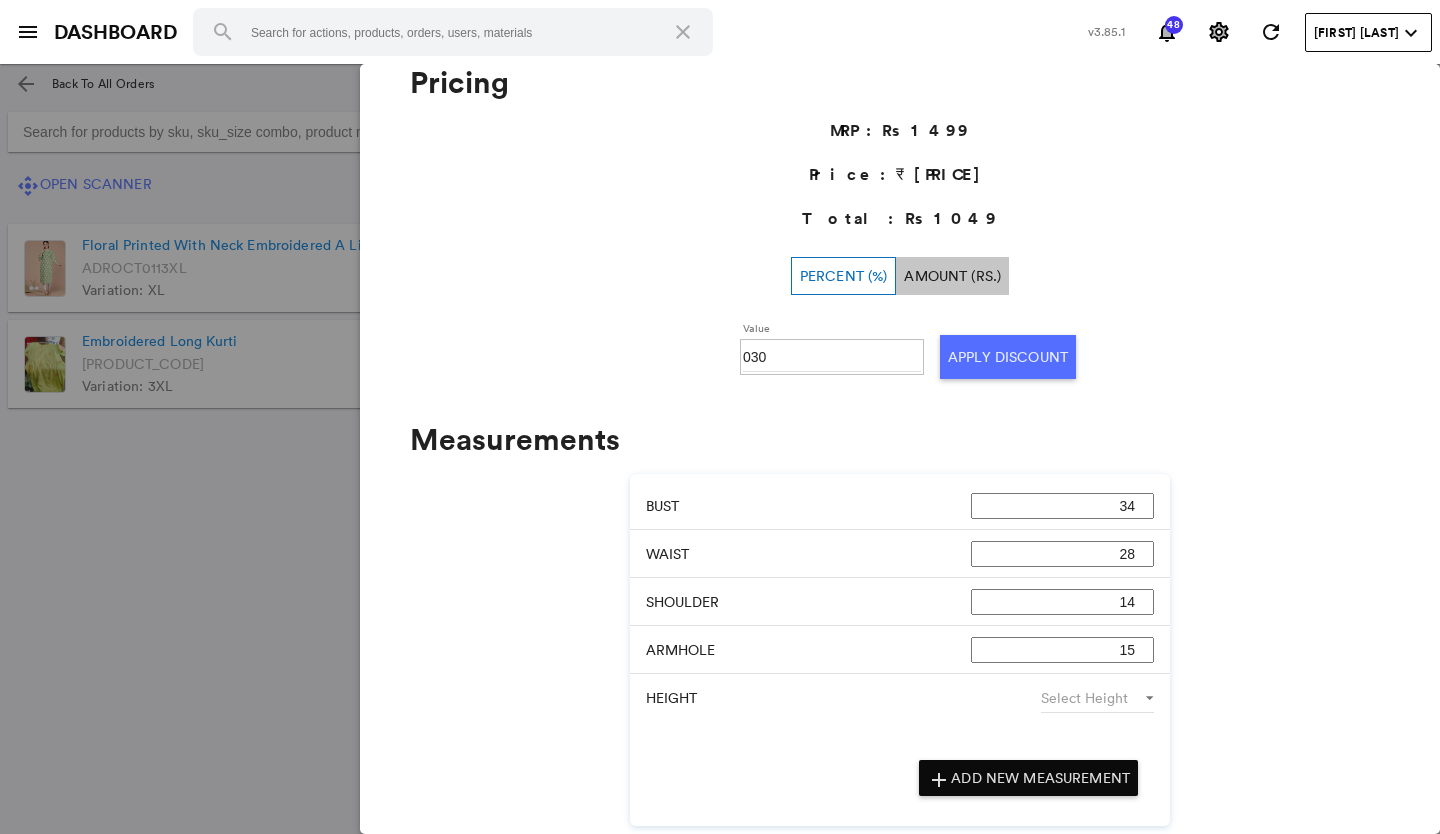 click 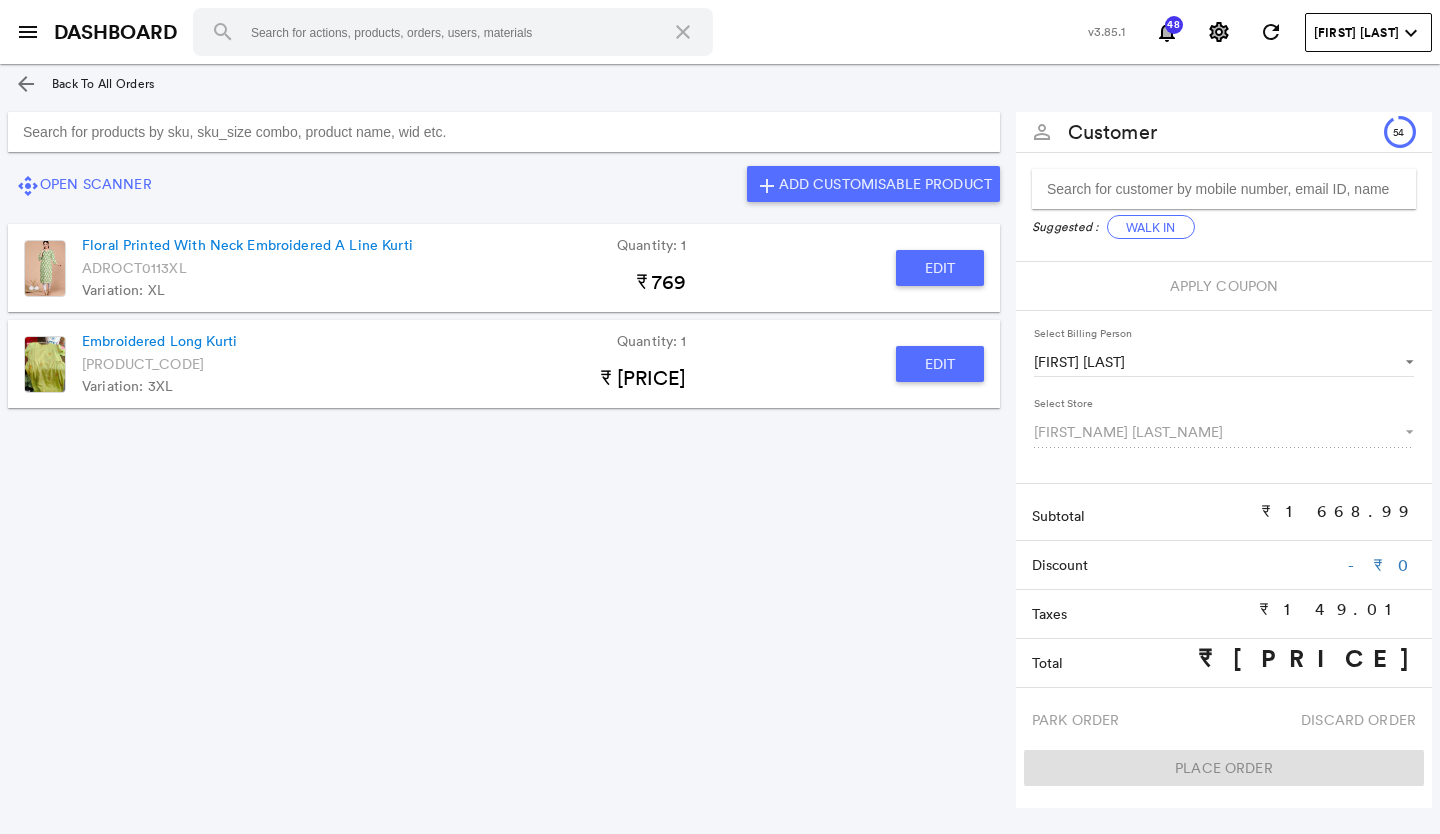 click on "Edit" 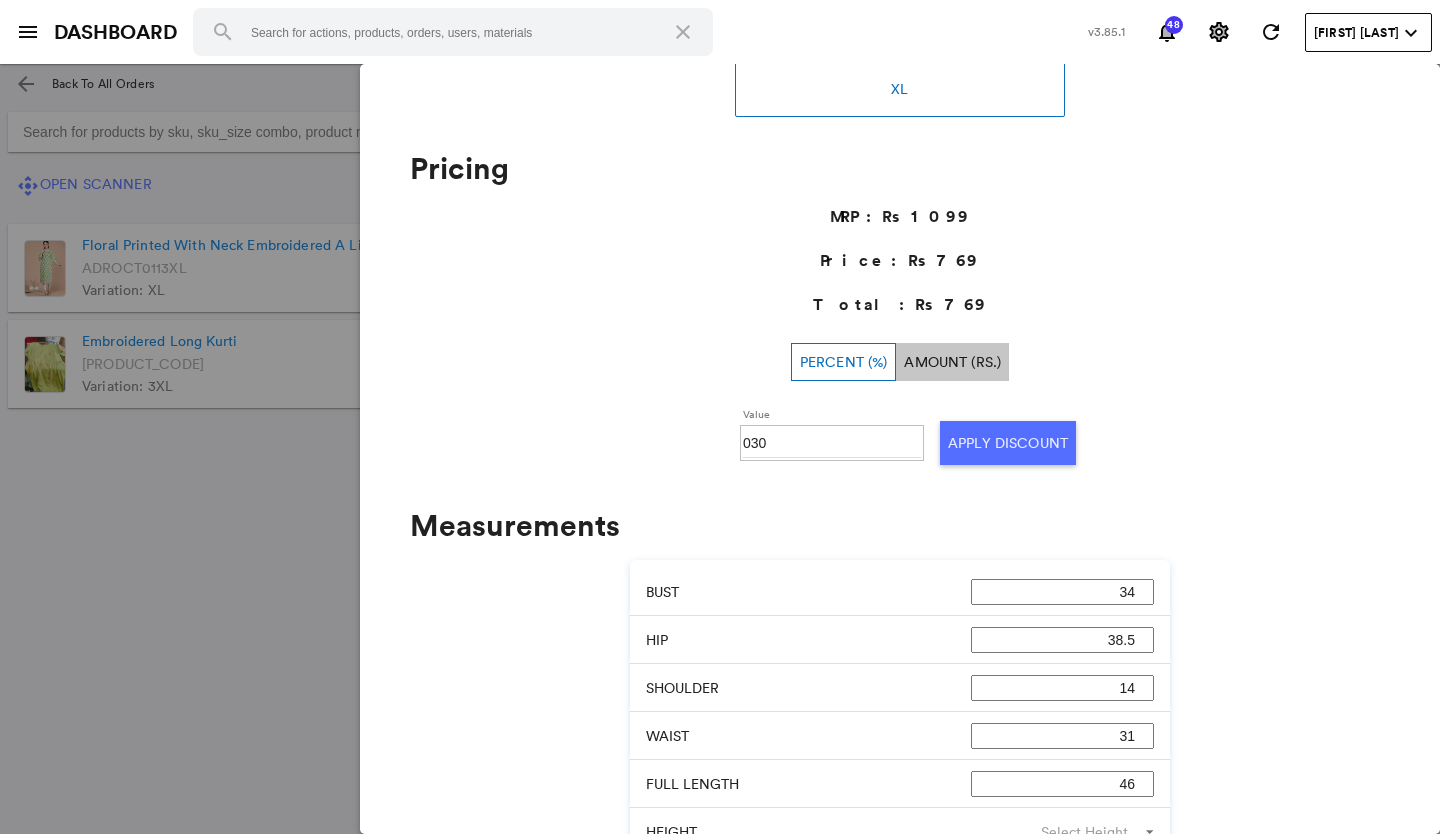 scroll, scrollTop: 658, scrollLeft: 0, axis: vertical 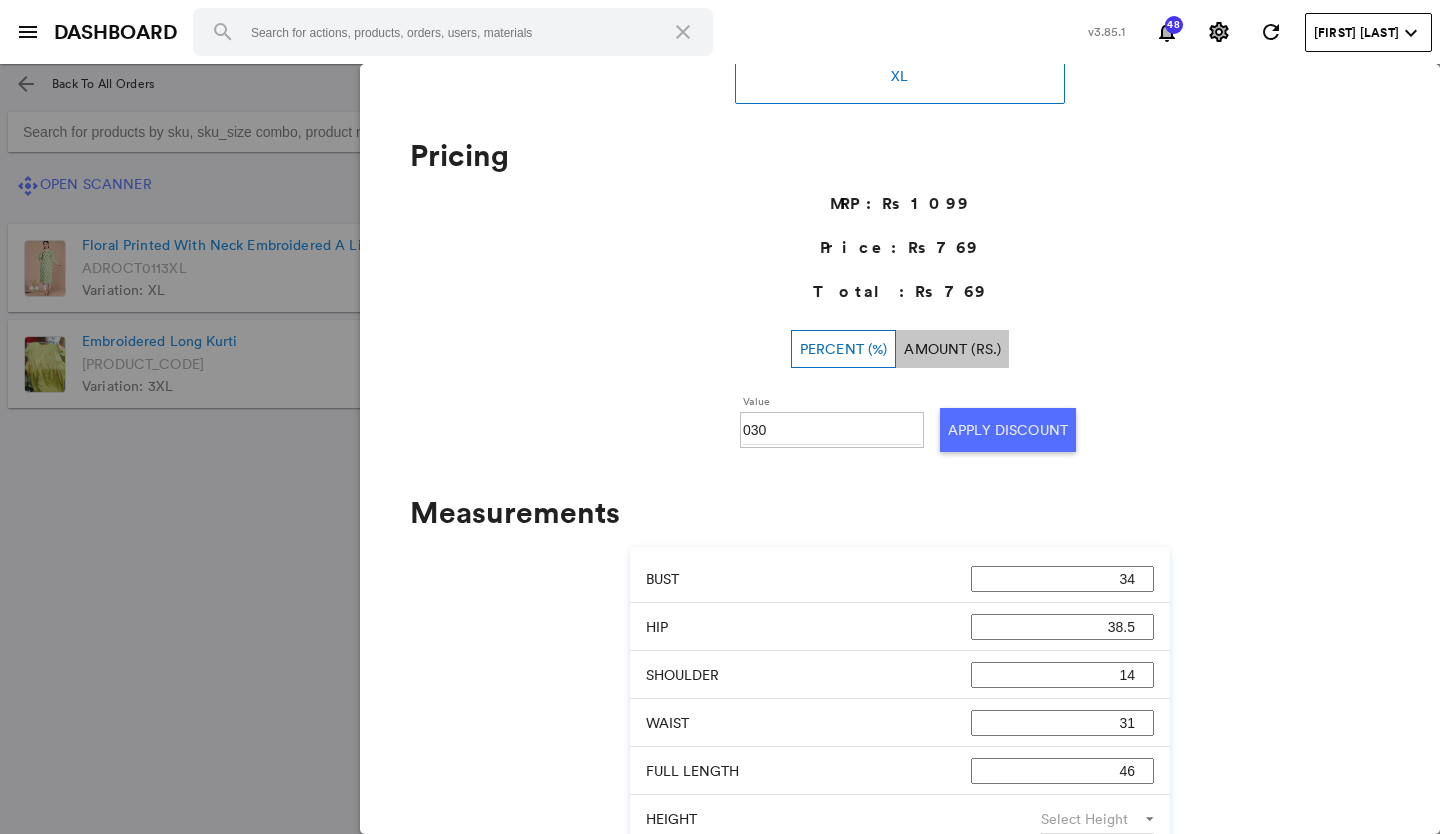 click 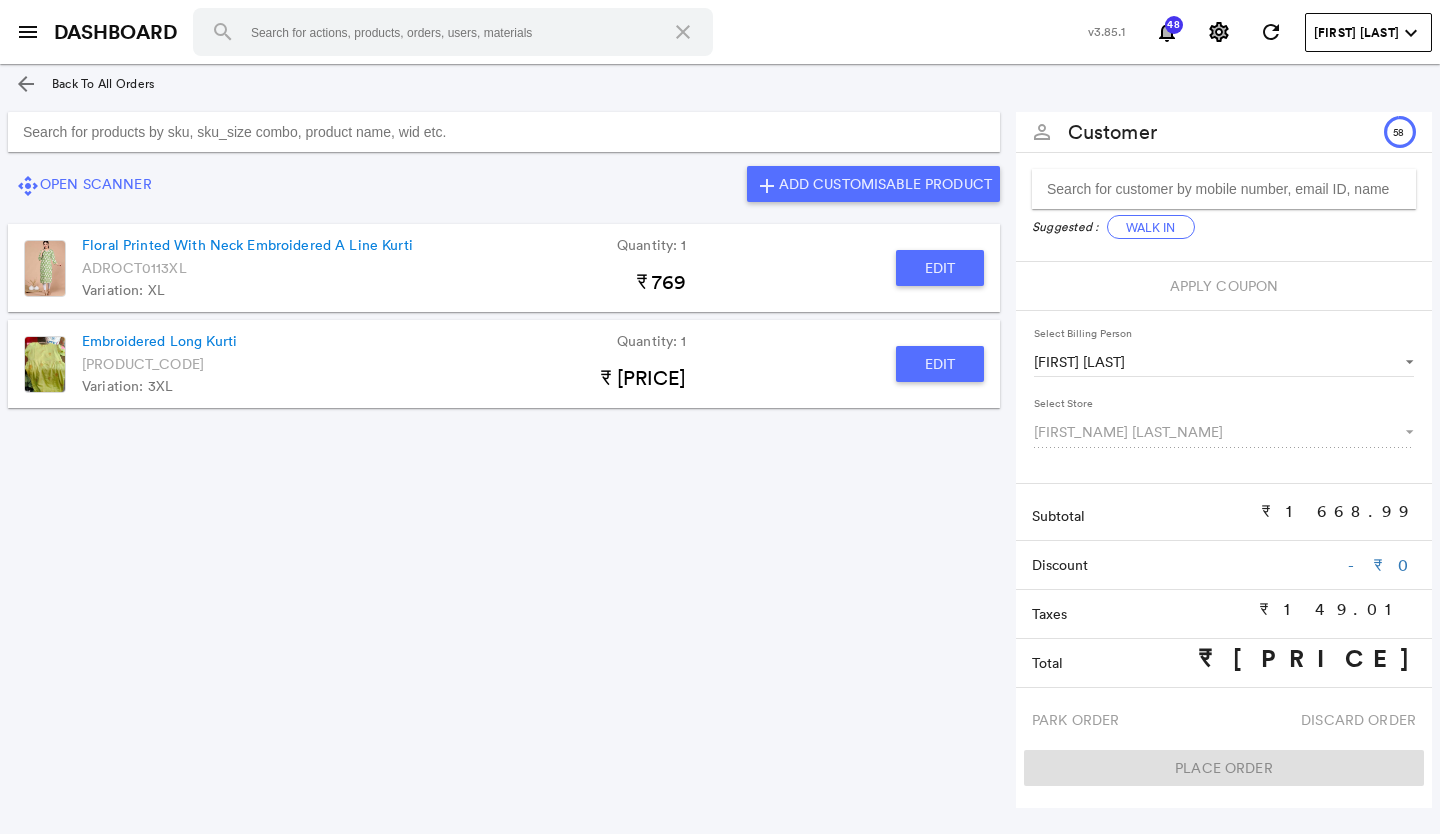click at bounding box center (504, 132) 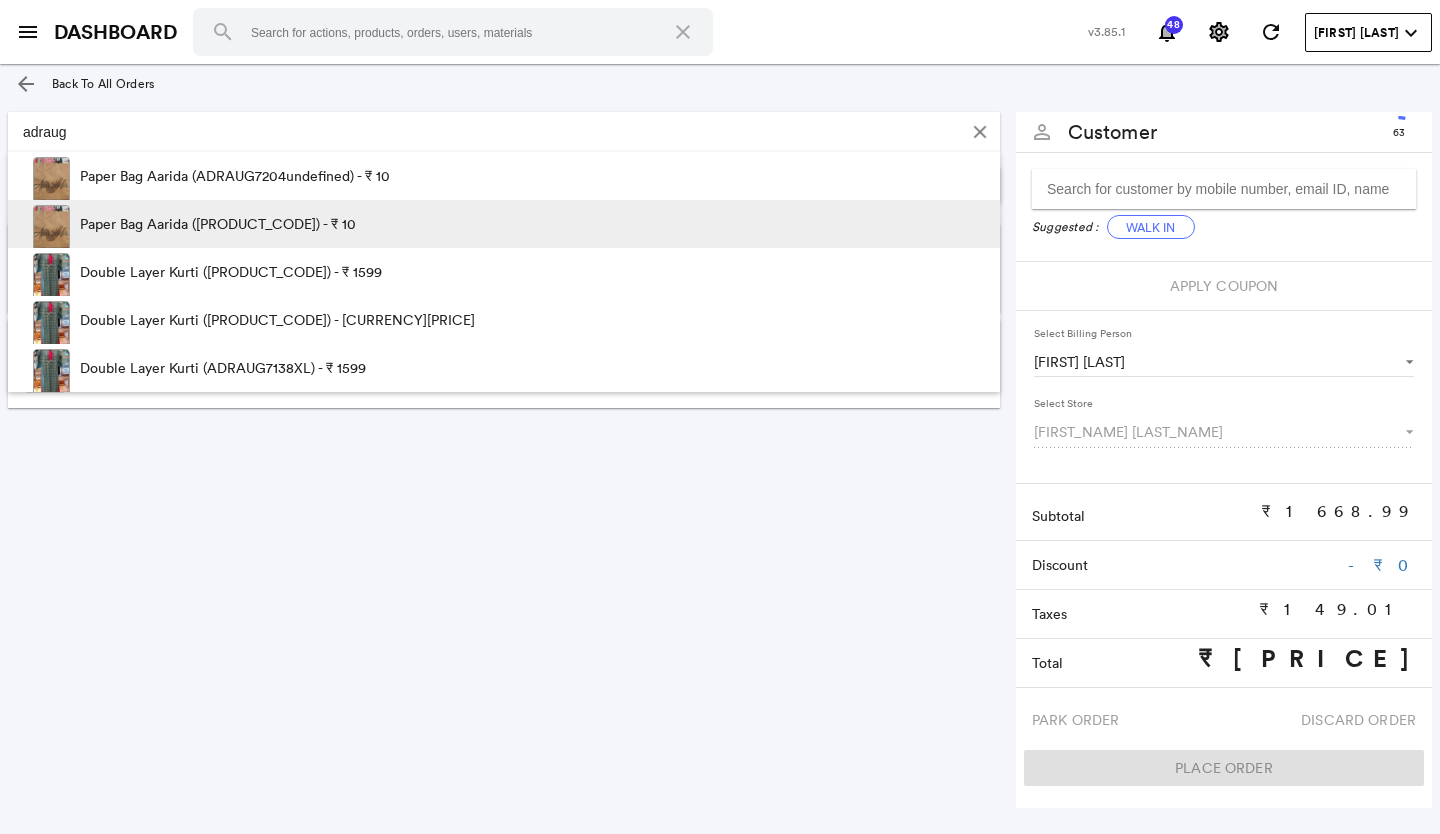 type on "adraug" 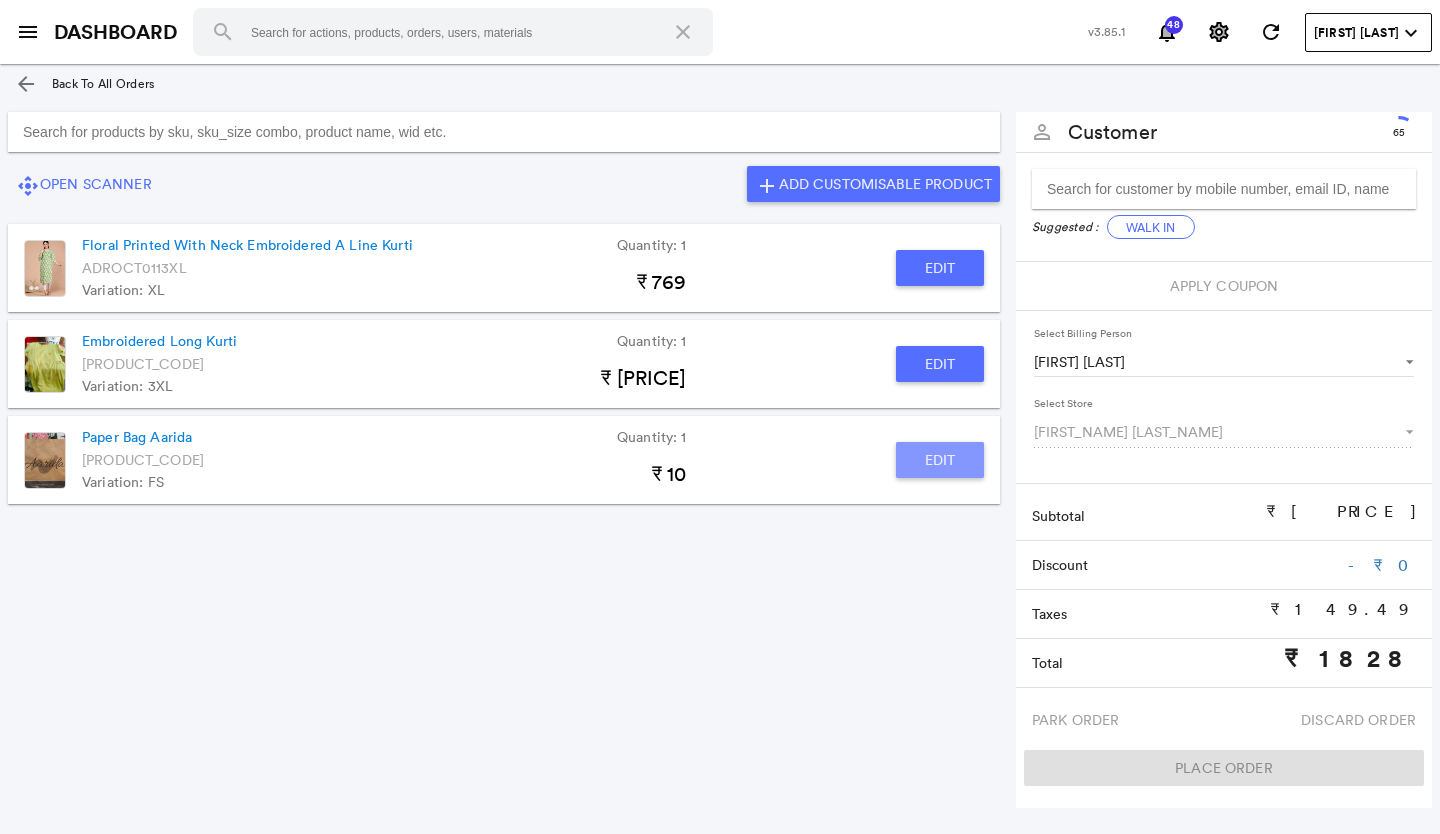 click on "Edit" 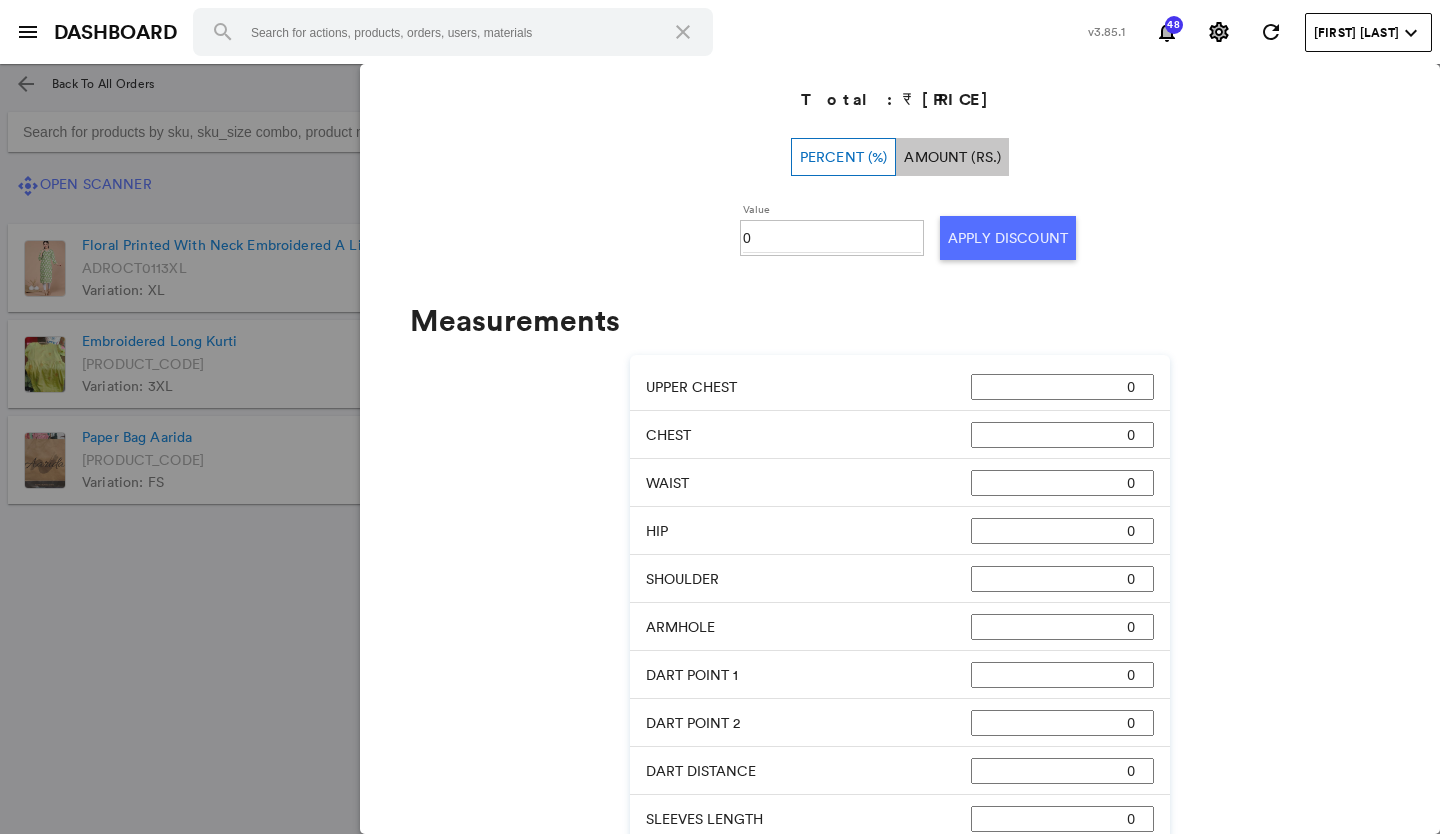 click on "0" at bounding box center [832, 238] 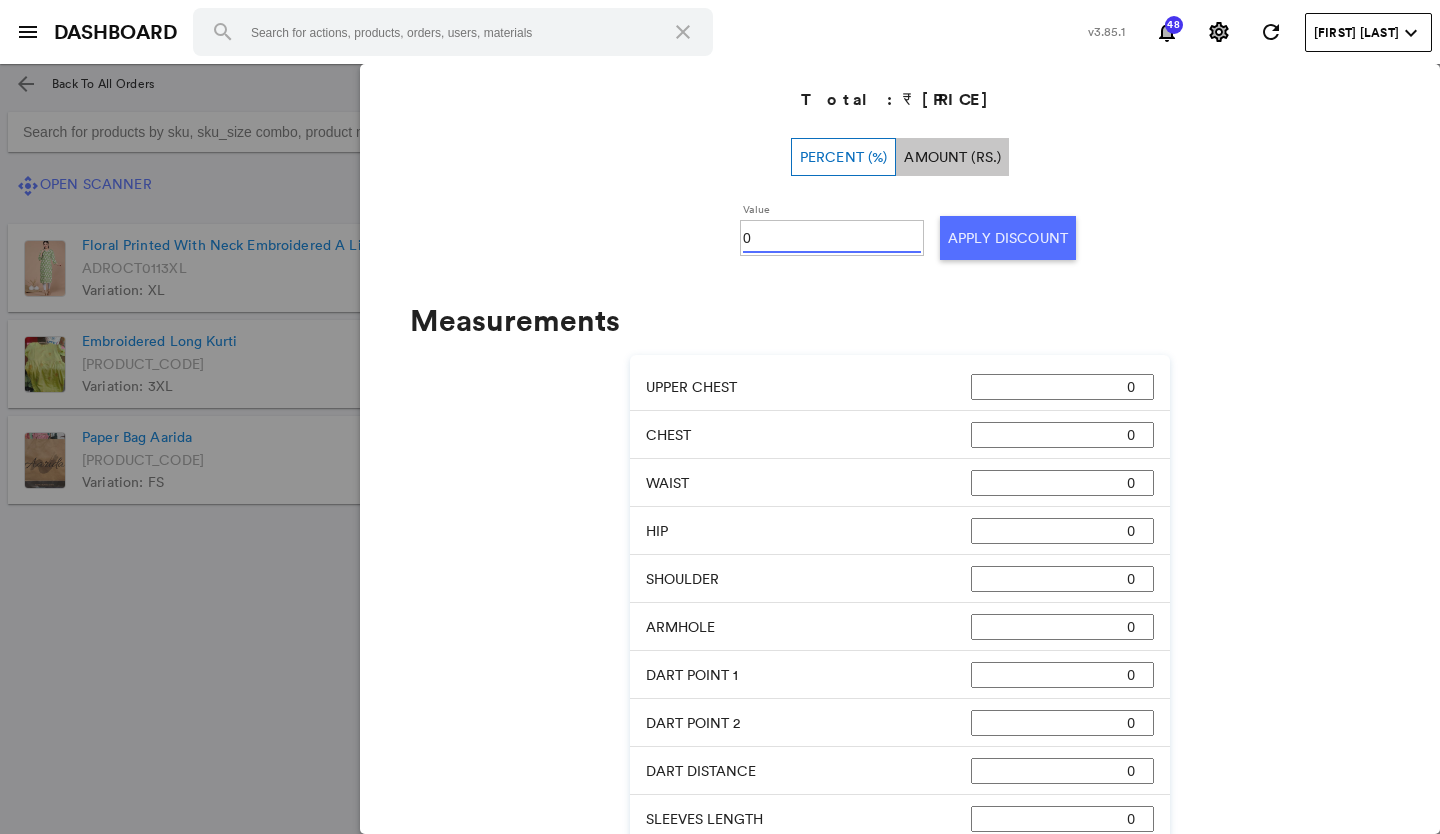 type on "0100" 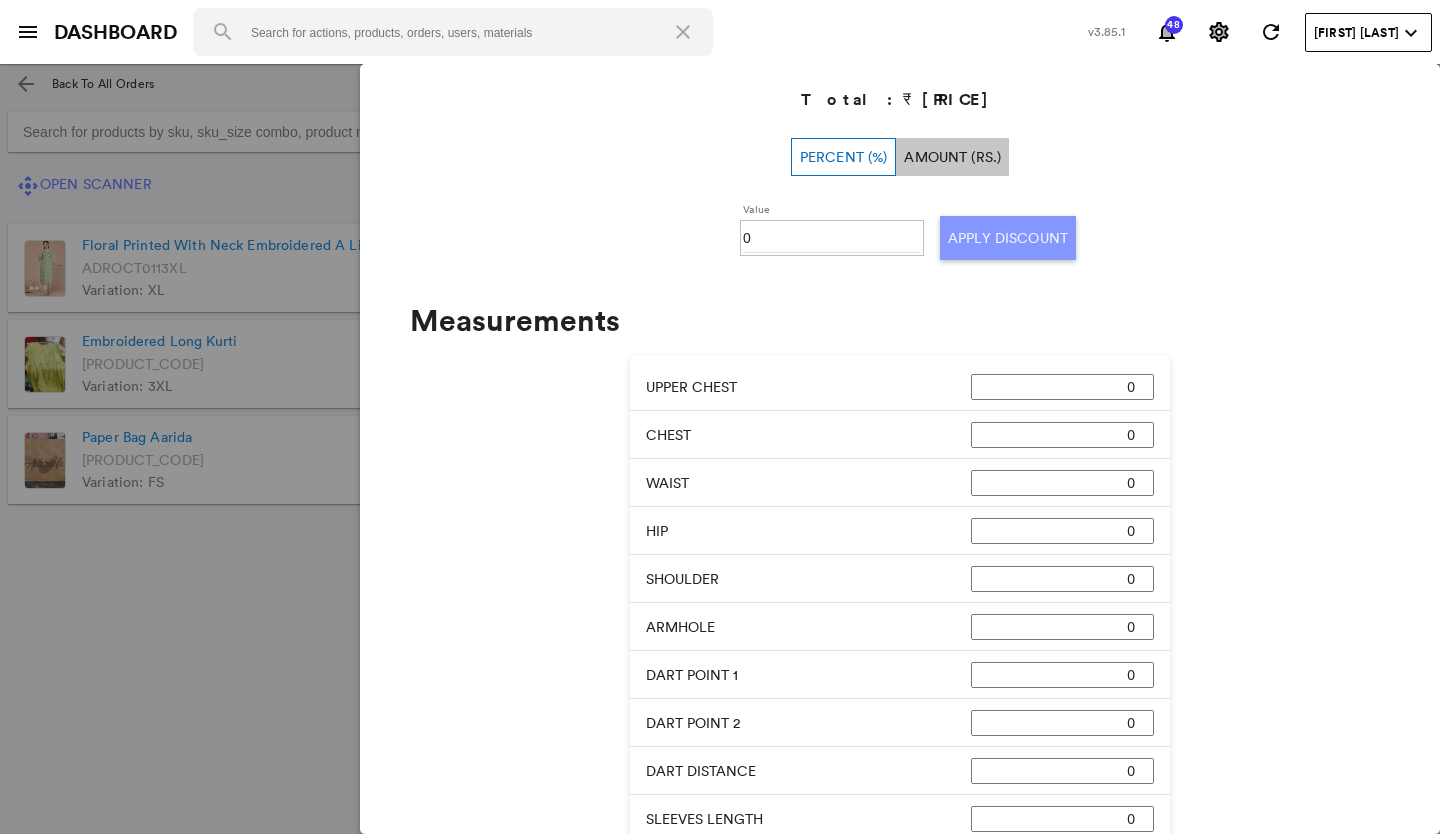 click on "Apply Discount" 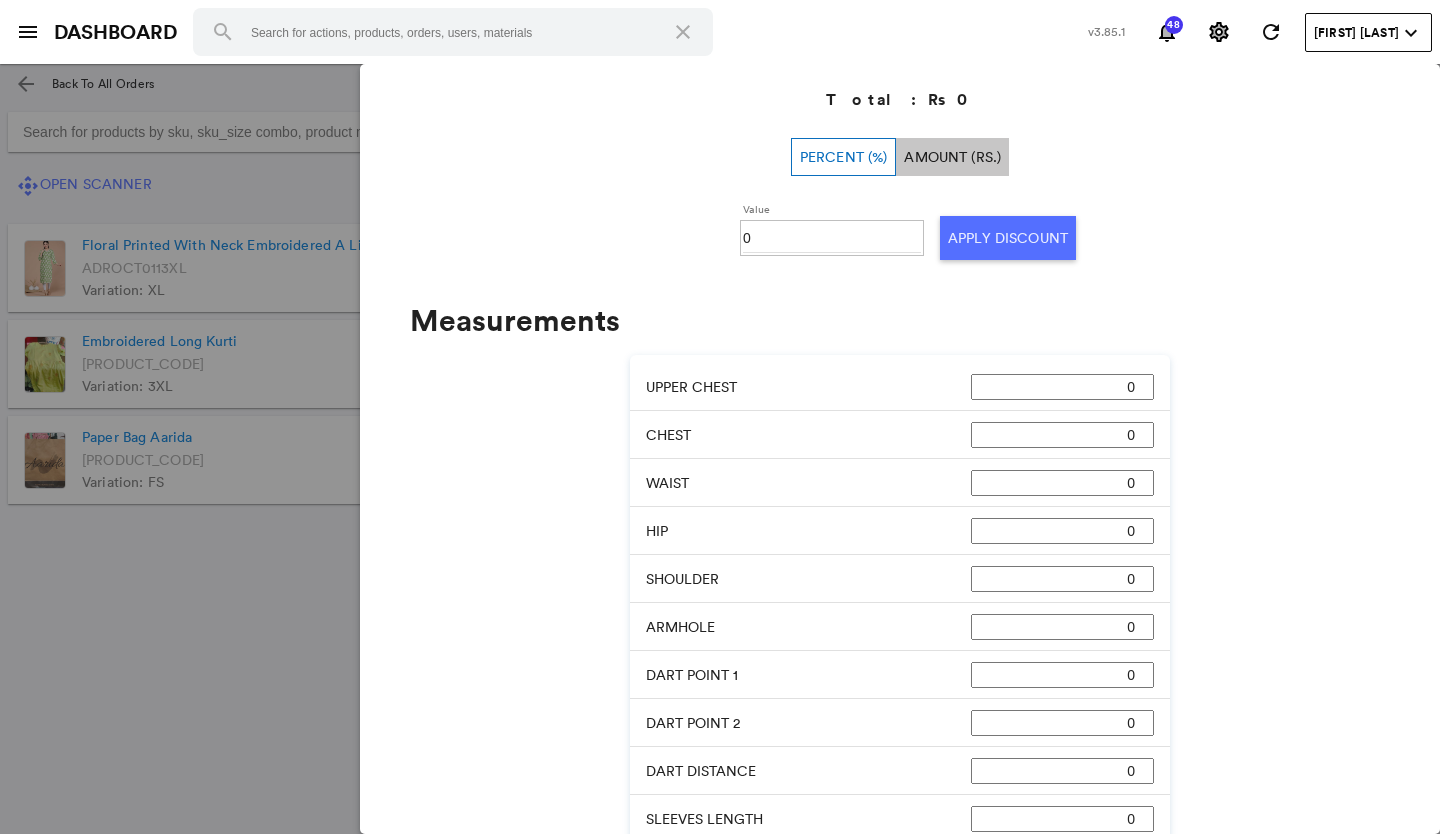 click 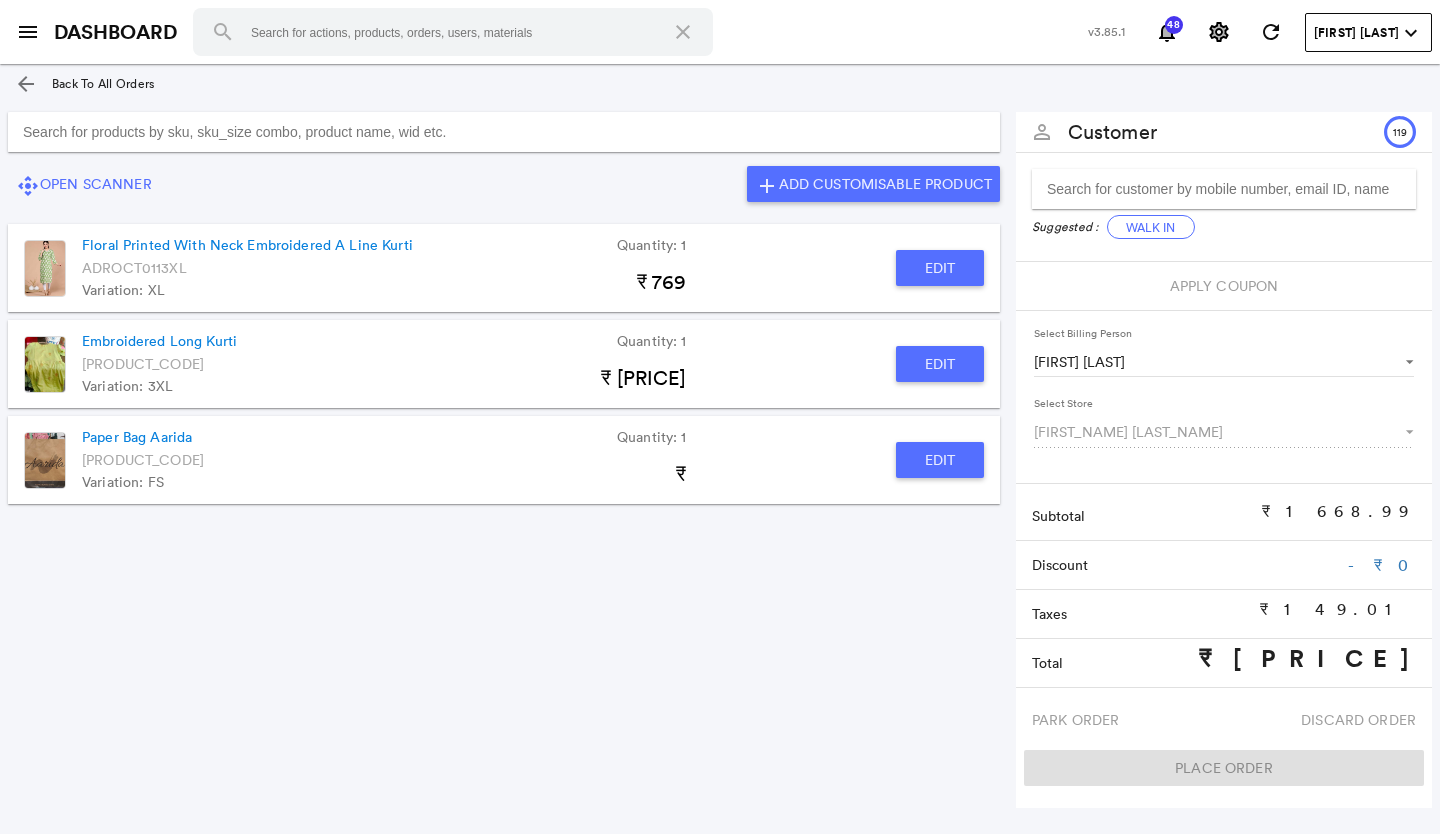 click on "Edit" 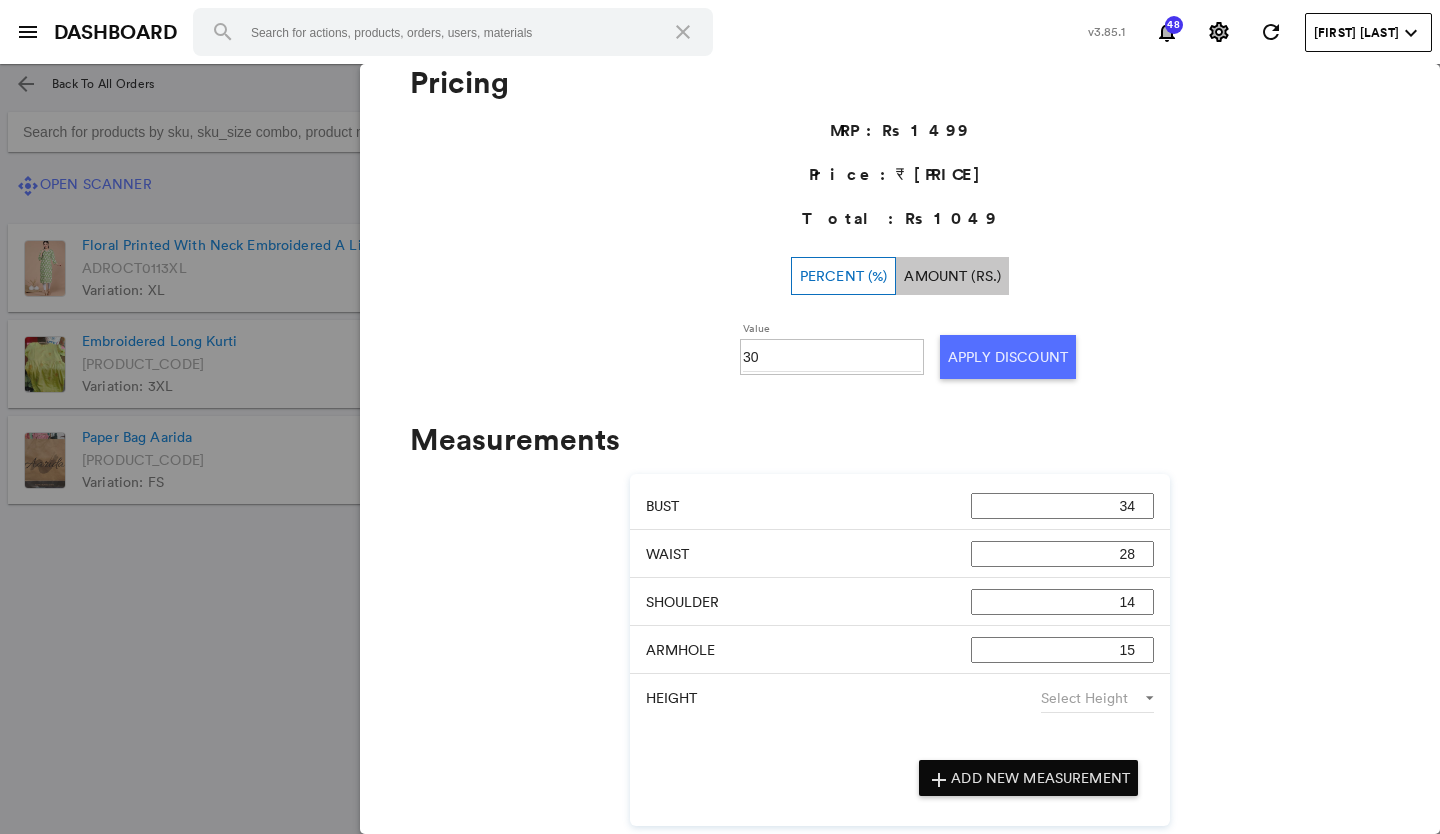 scroll, scrollTop: 645, scrollLeft: 0, axis: vertical 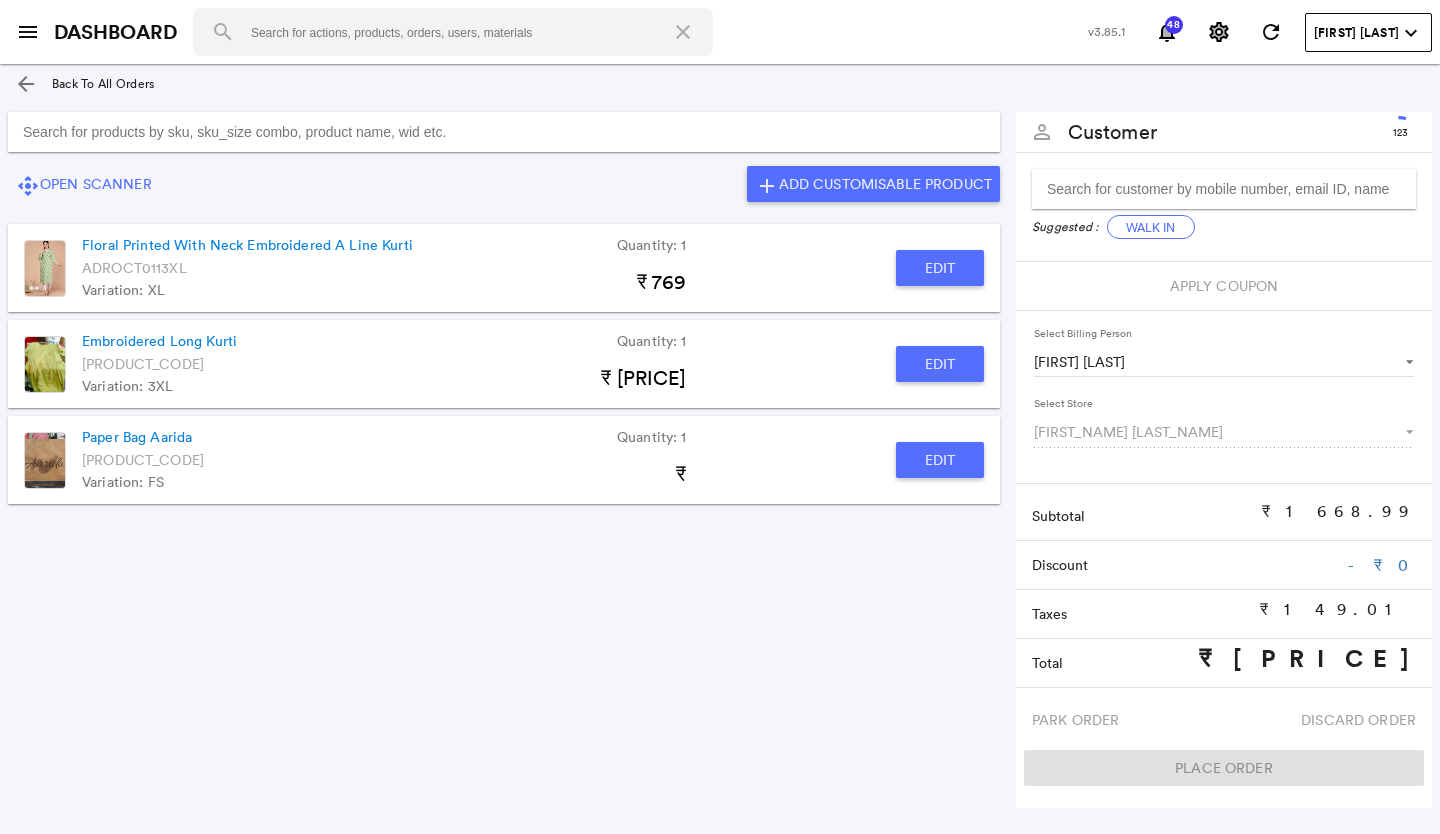 click on "Edit" 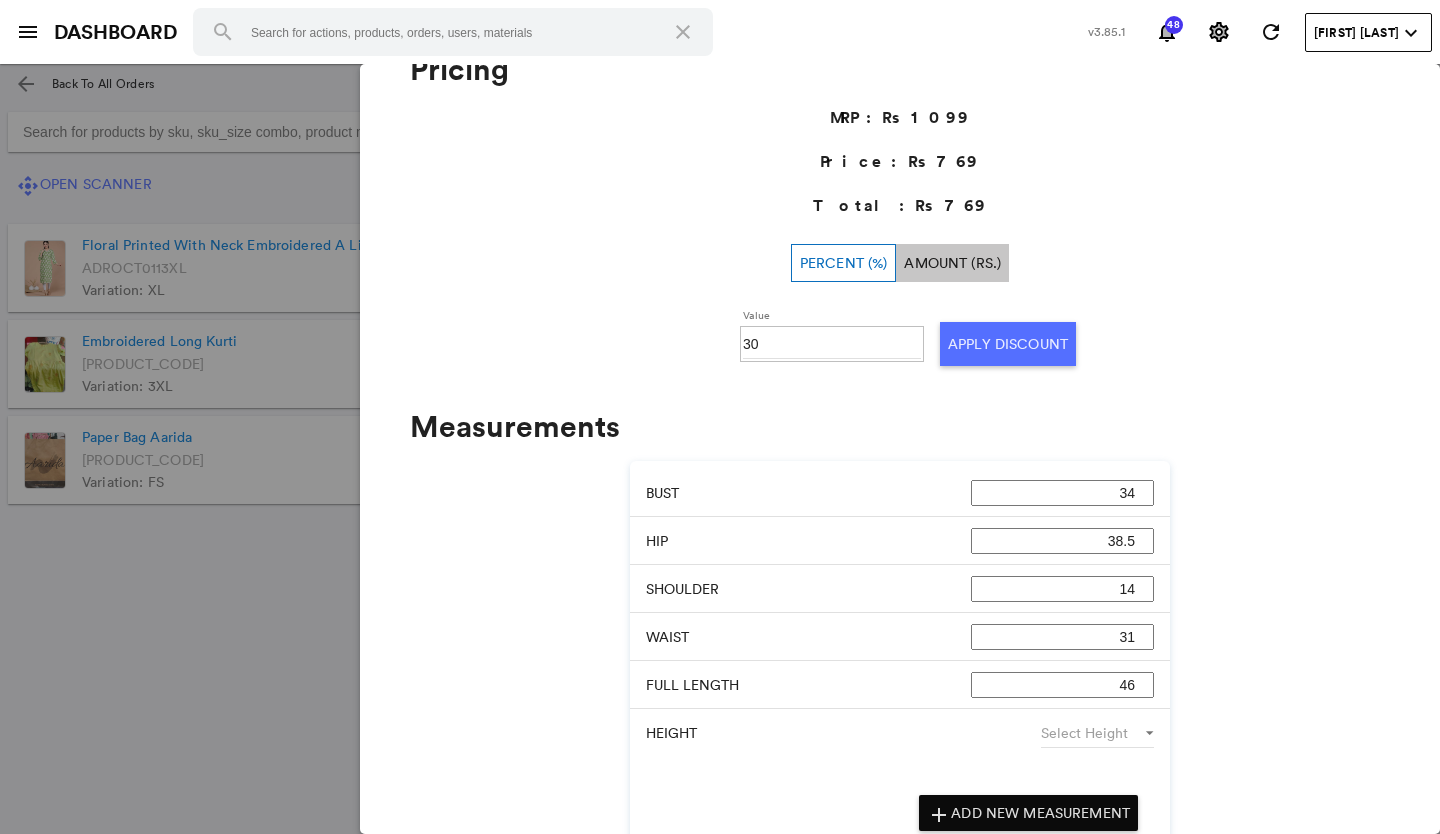 scroll, scrollTop: 745, scrollLeft: 0, axis: vertical 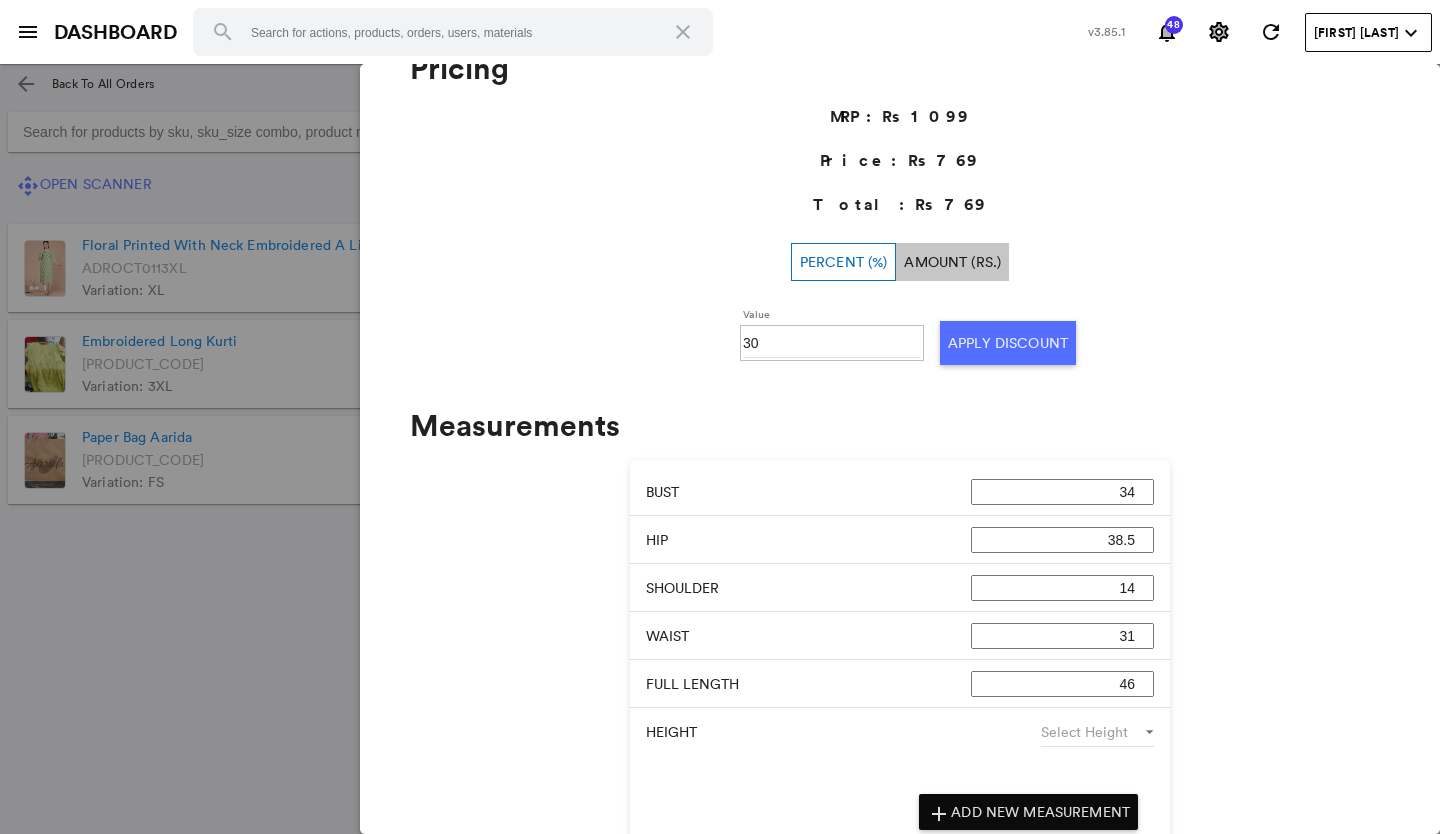 click 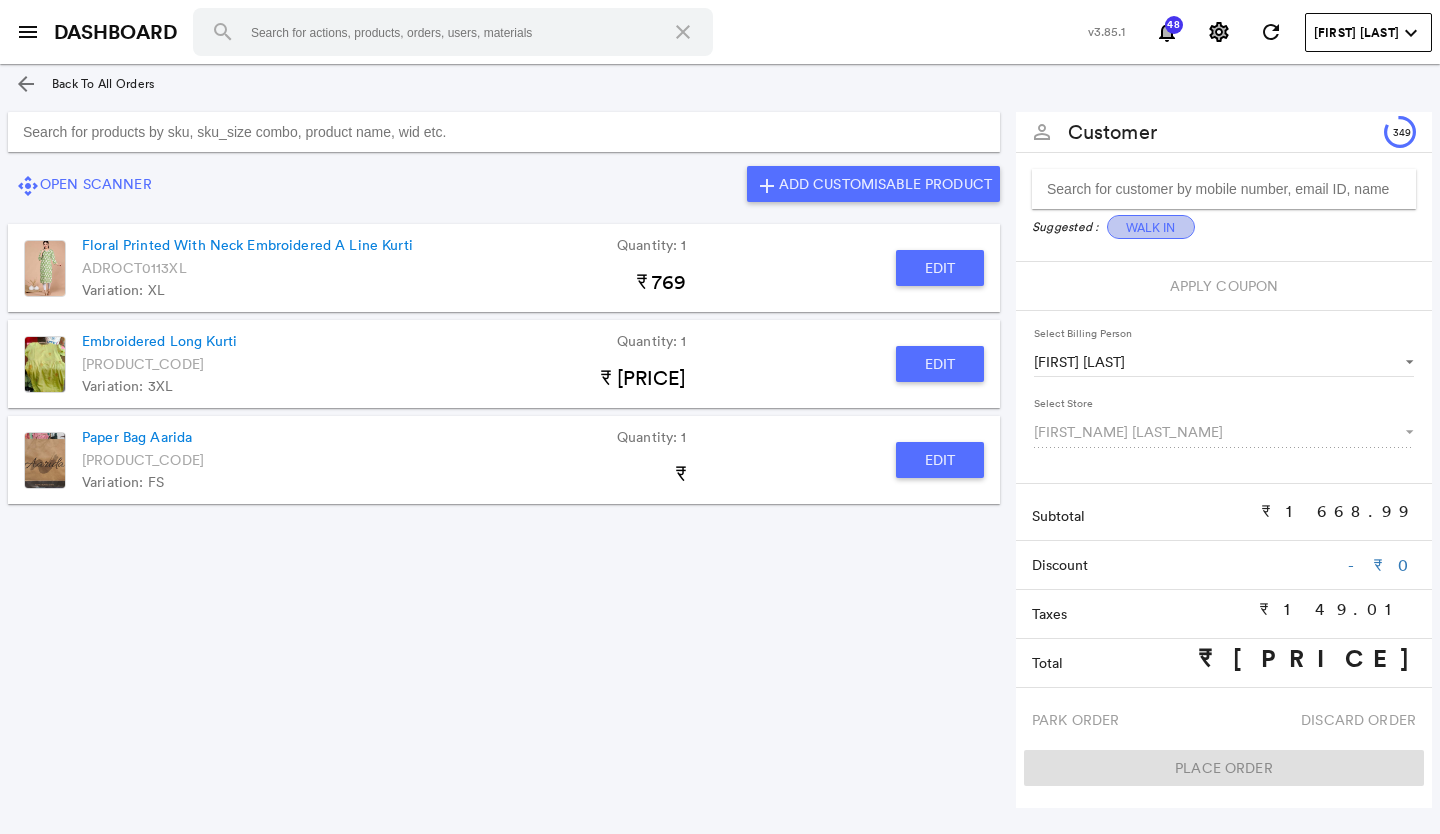 click on "Walk In" 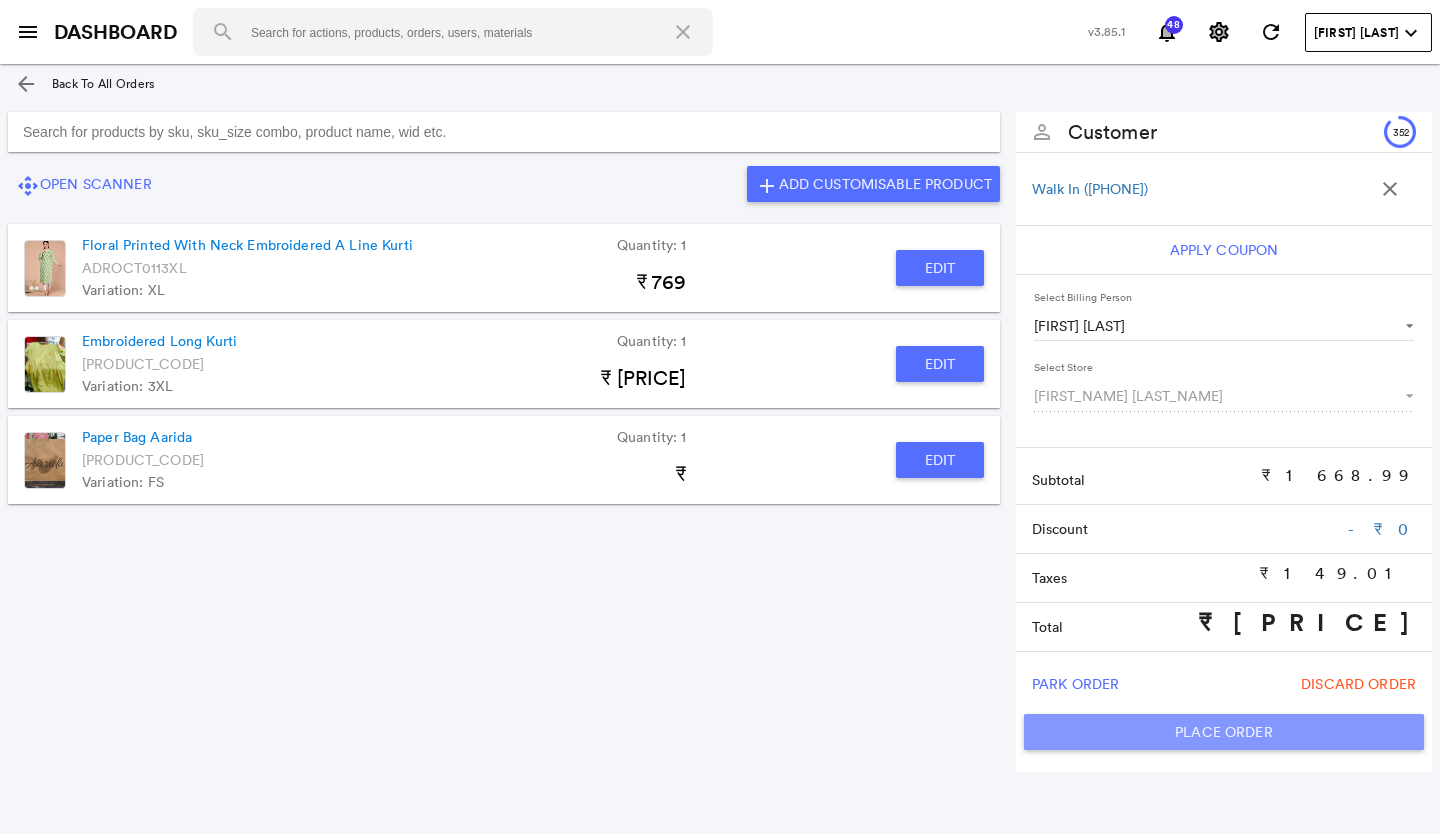 click on "Place Order" 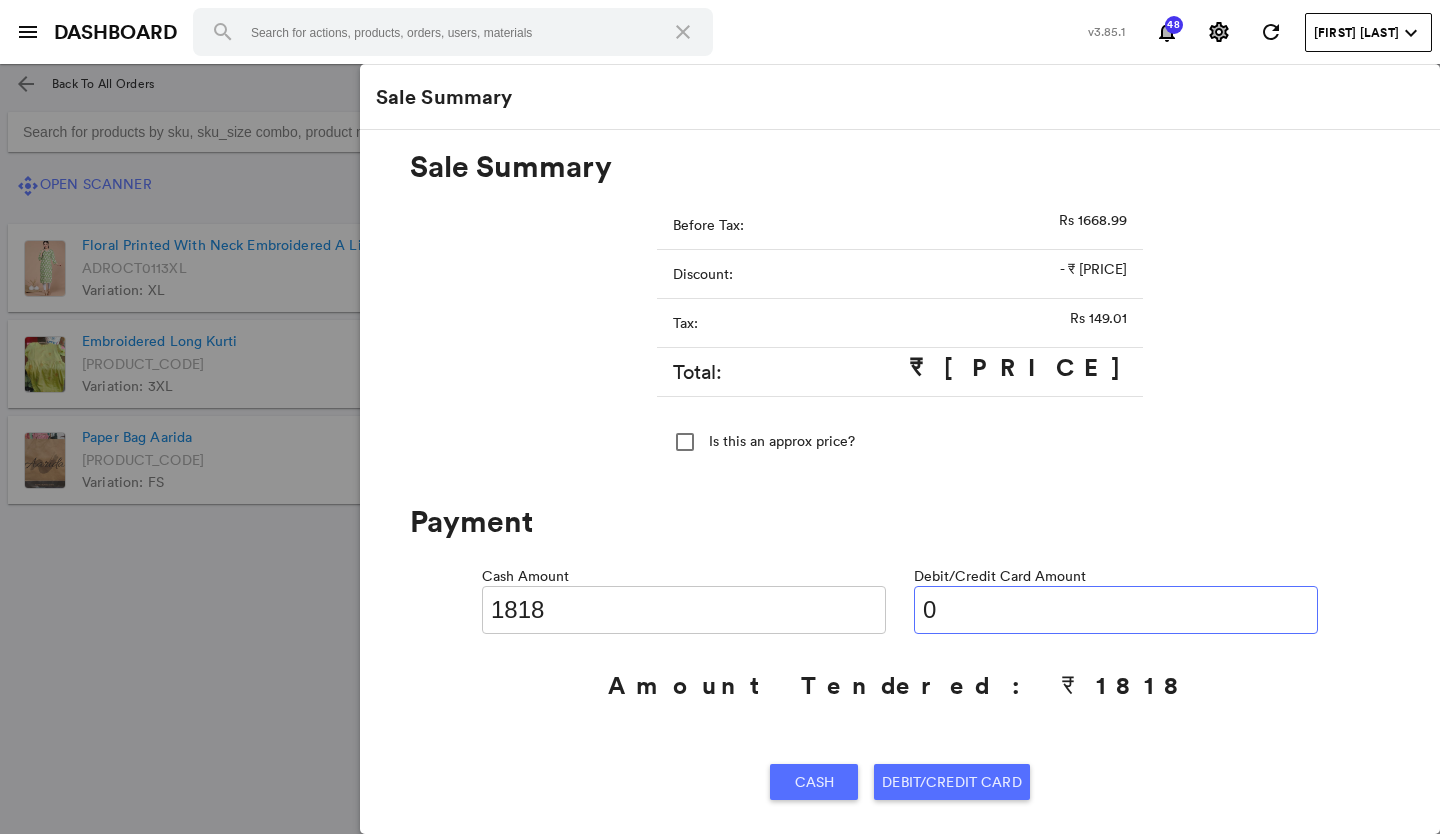 click on "0" at bounding box center (1116, 610) 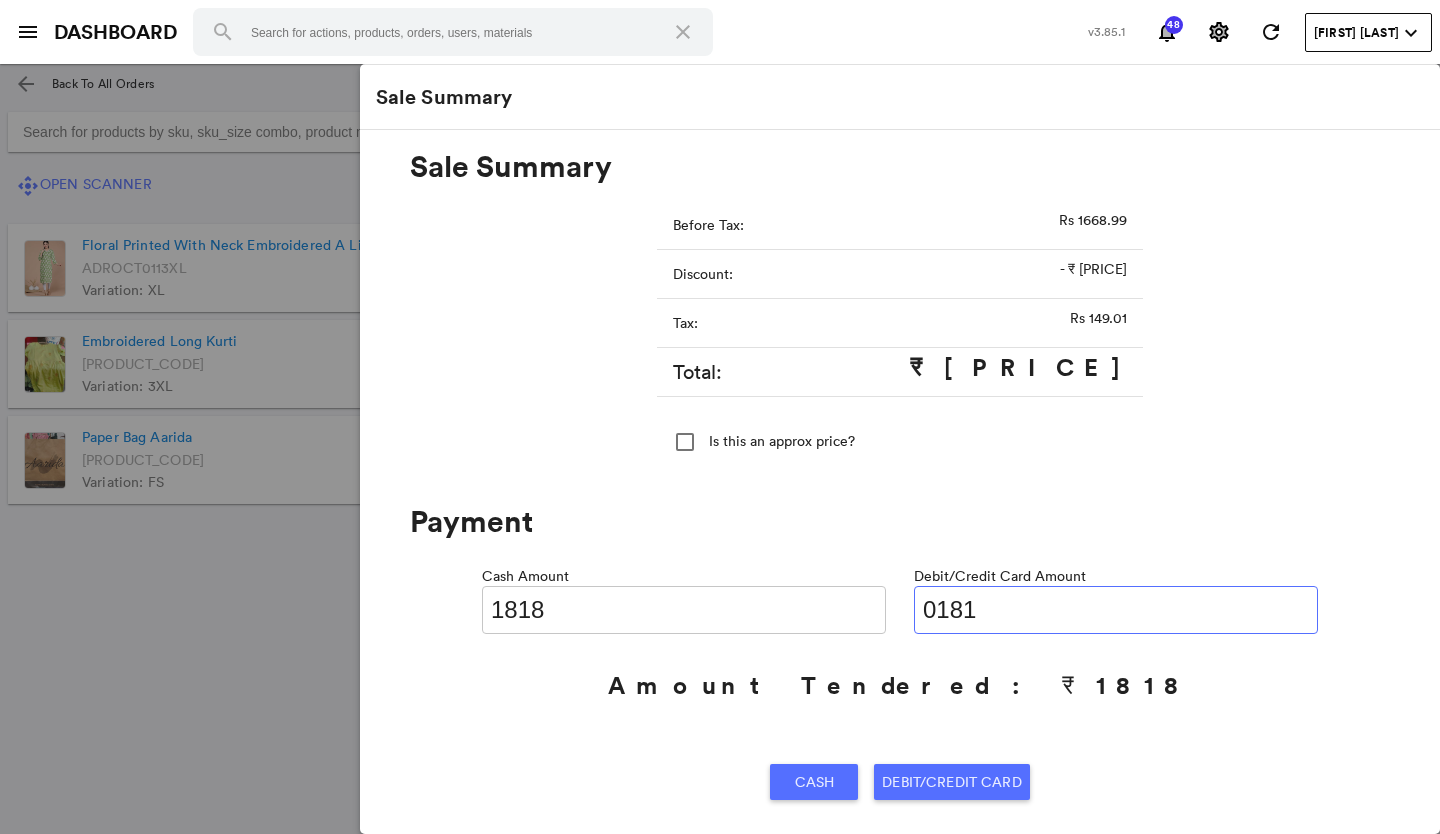 type on "01818" 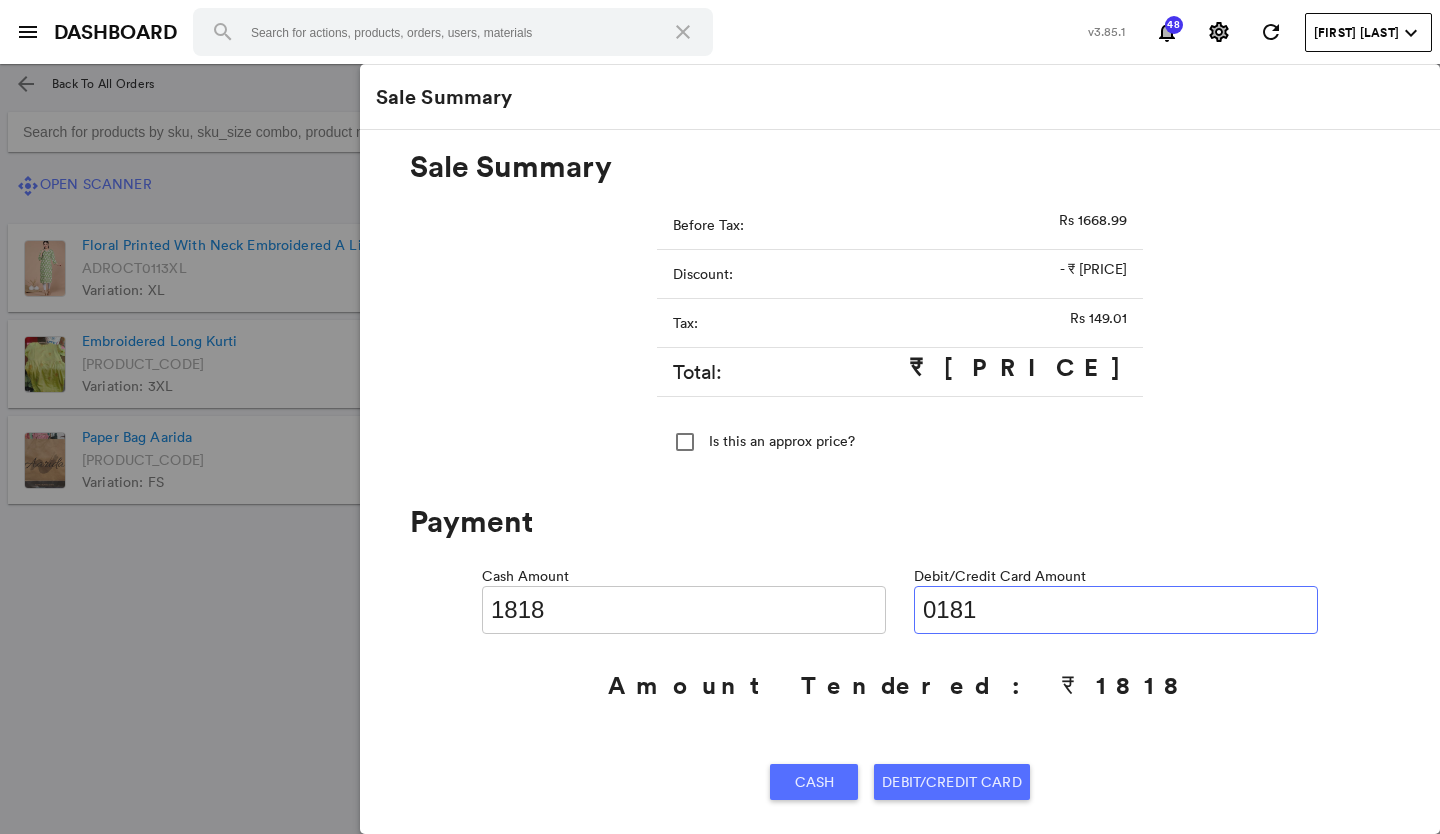 type on "0" 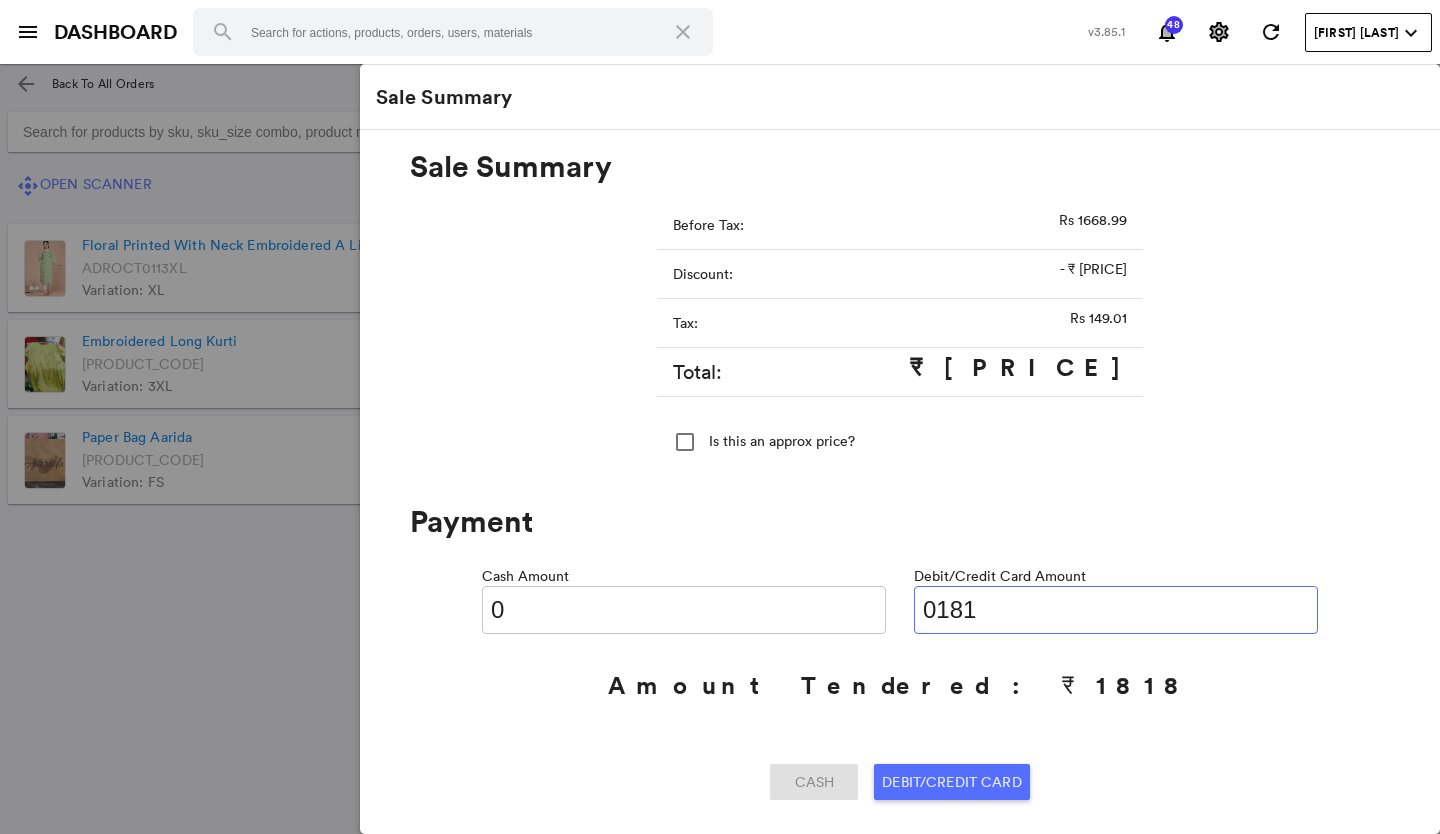 type on "01818" 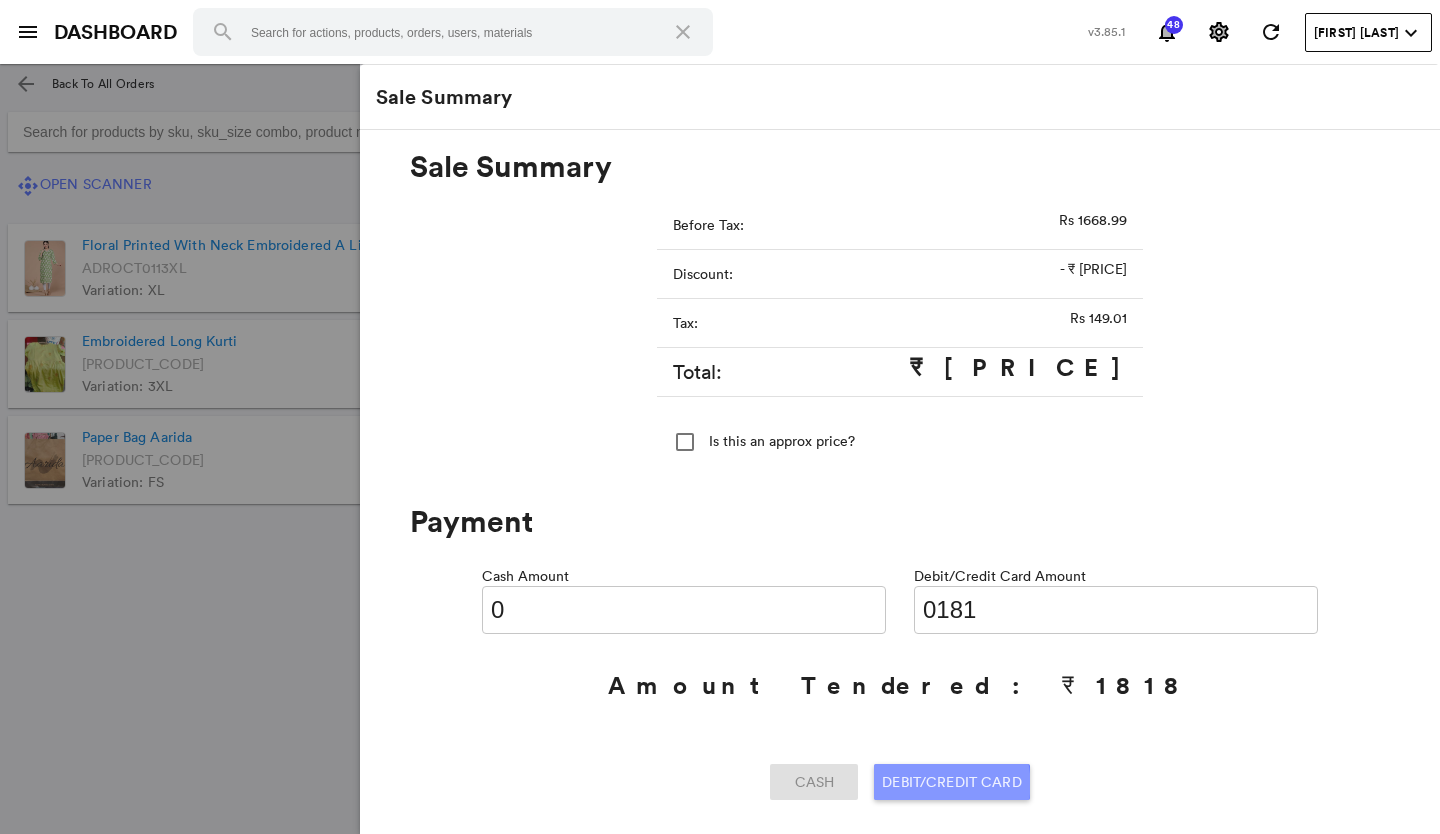 click on "Debit/Credit Card" 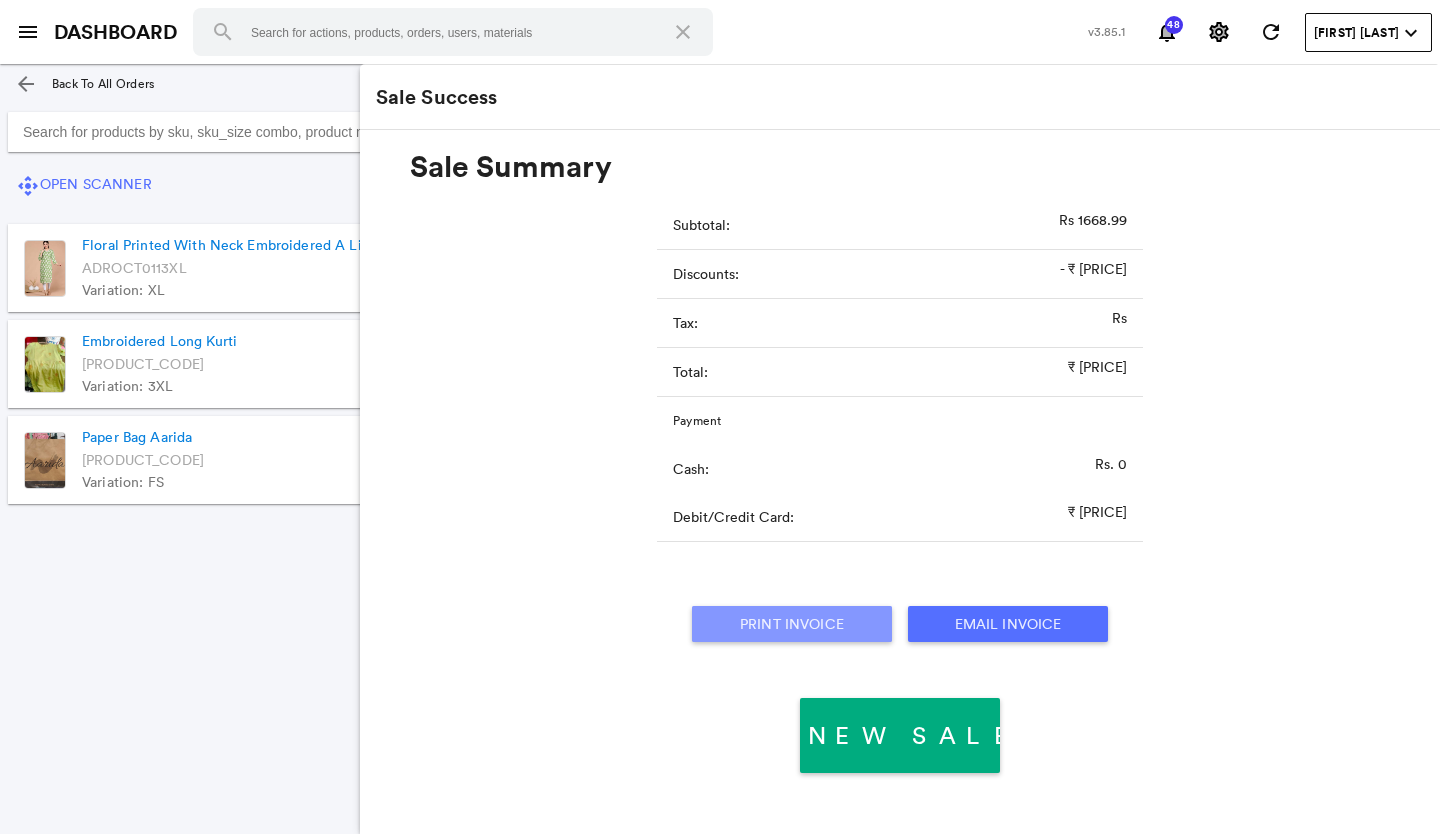 click on "Print Invoice" 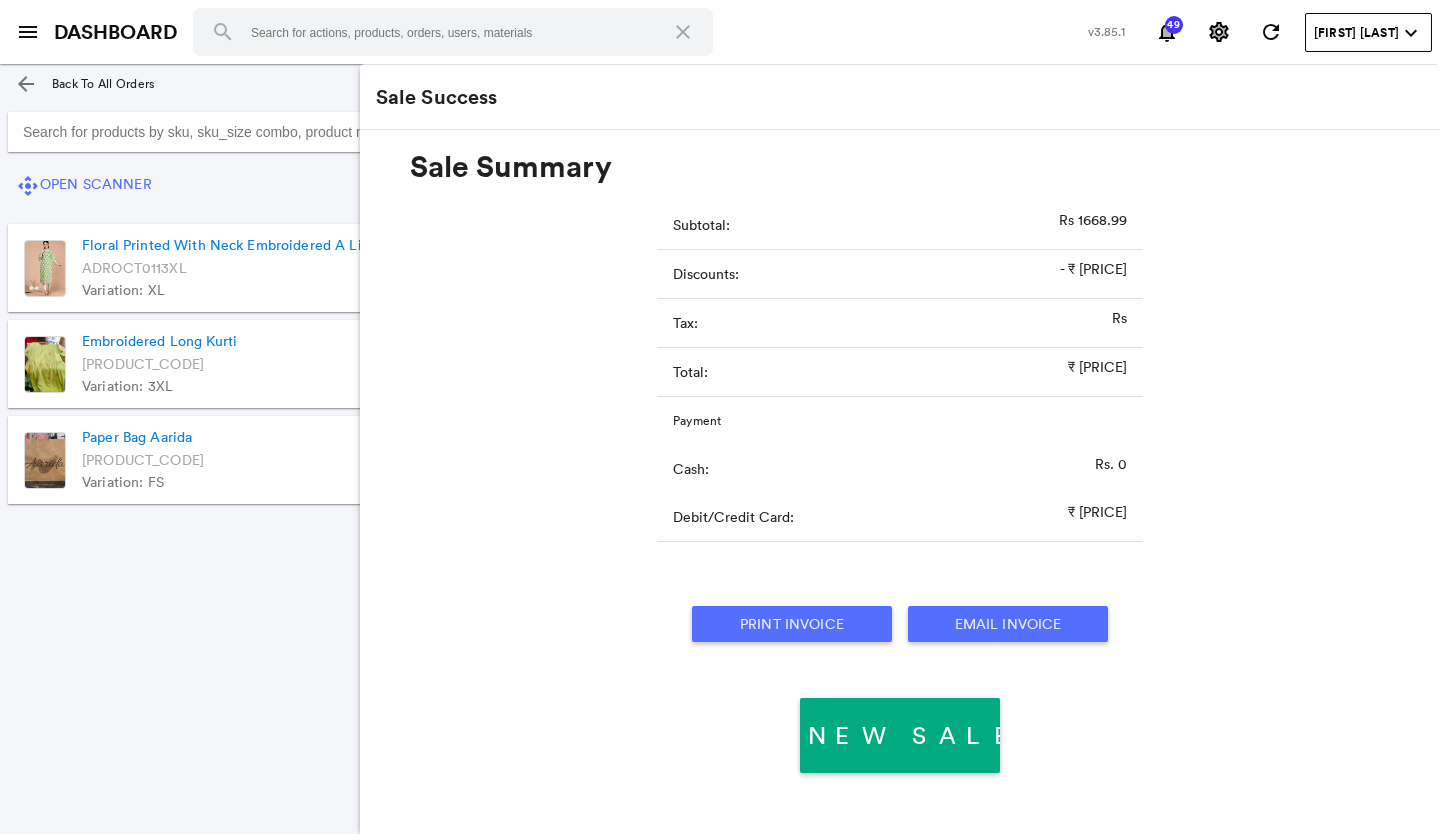click on "control_camera Open Scanner add Add Customisable Product Floral Printed With Neck Embroidered A Line Kurti   Quantity: 1 ADROCT0113XL Variation: XL   ₹ 769 Edit Embroidered Long Kurti   Quantity: 1 ADRAUG71833XL Variation: 3XL   ₹ 1049 Edit Paper Bag Aarida   Quantity: 1 ADRAUG7204FS Variation: FS   ₹  Edit" 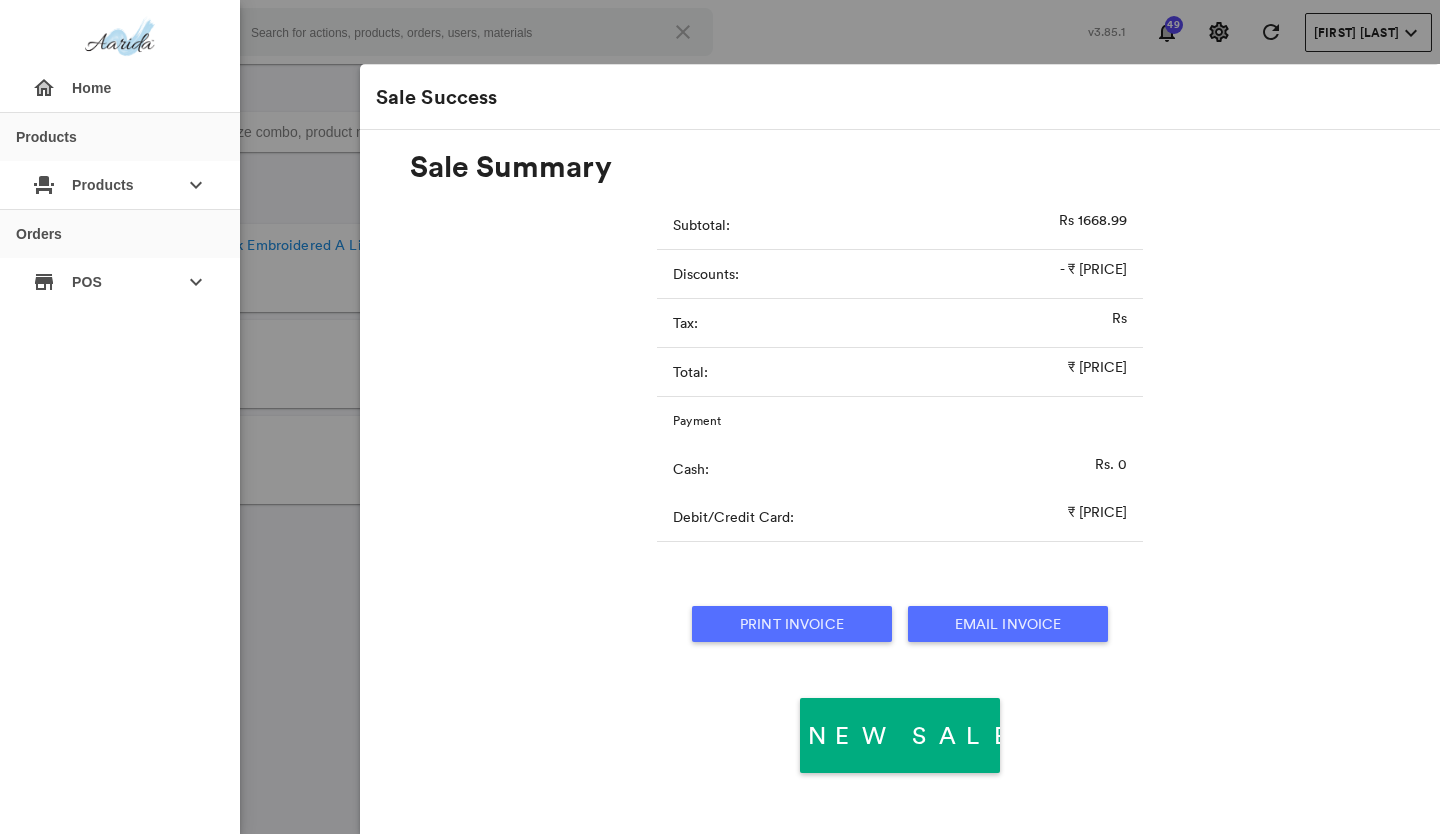 click on "Orders" 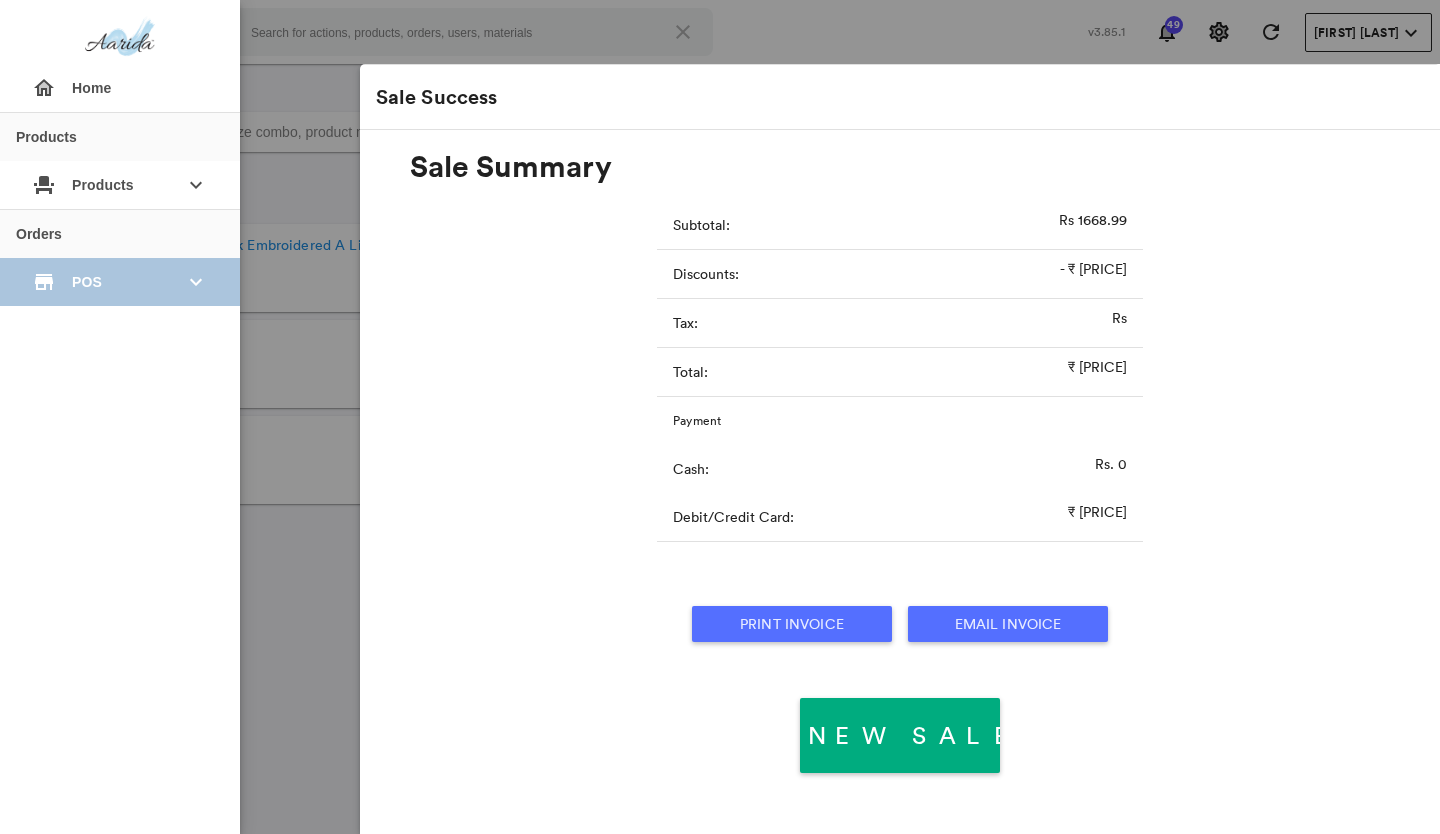 click on "POS" 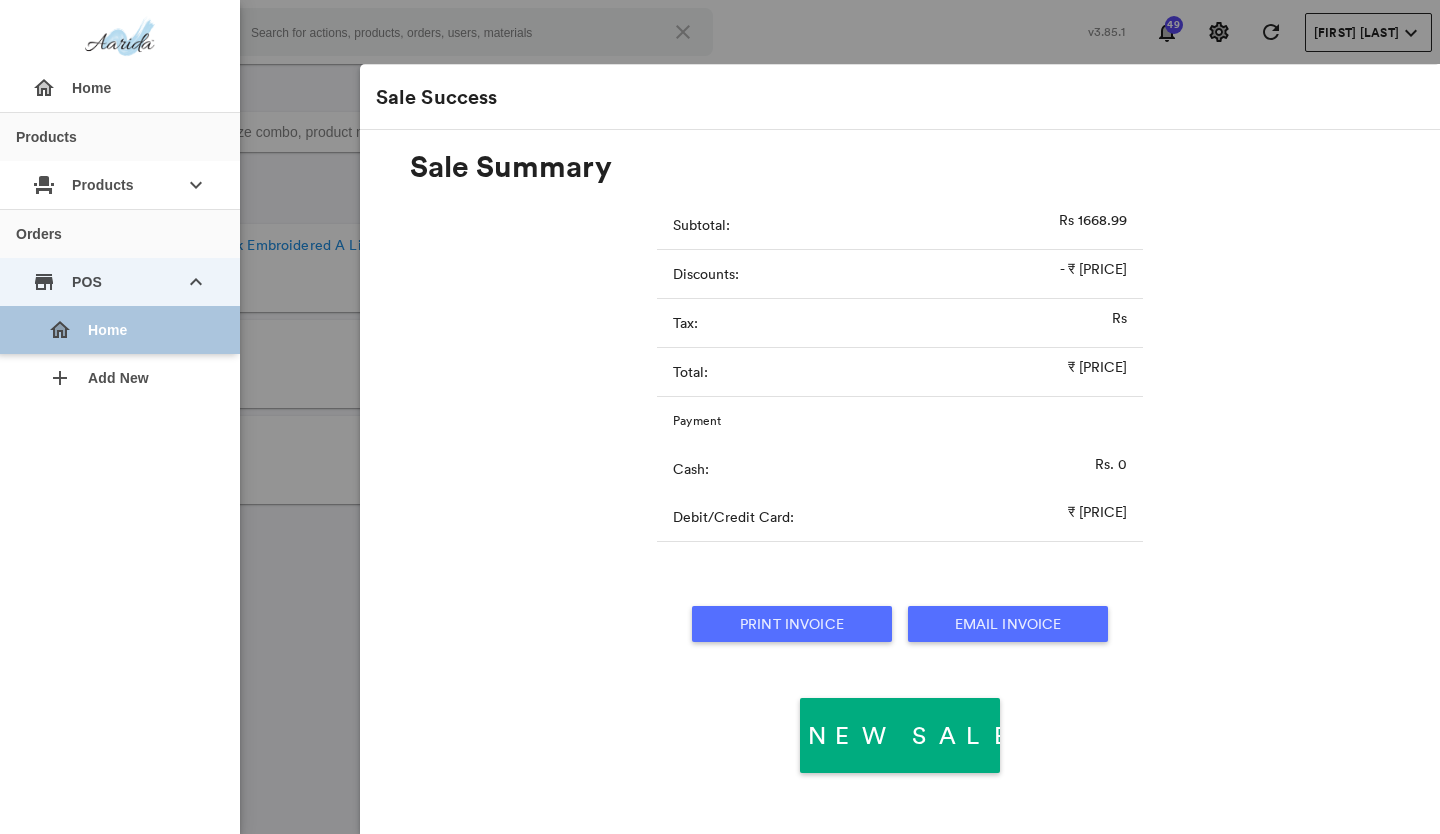 click on "home Home" 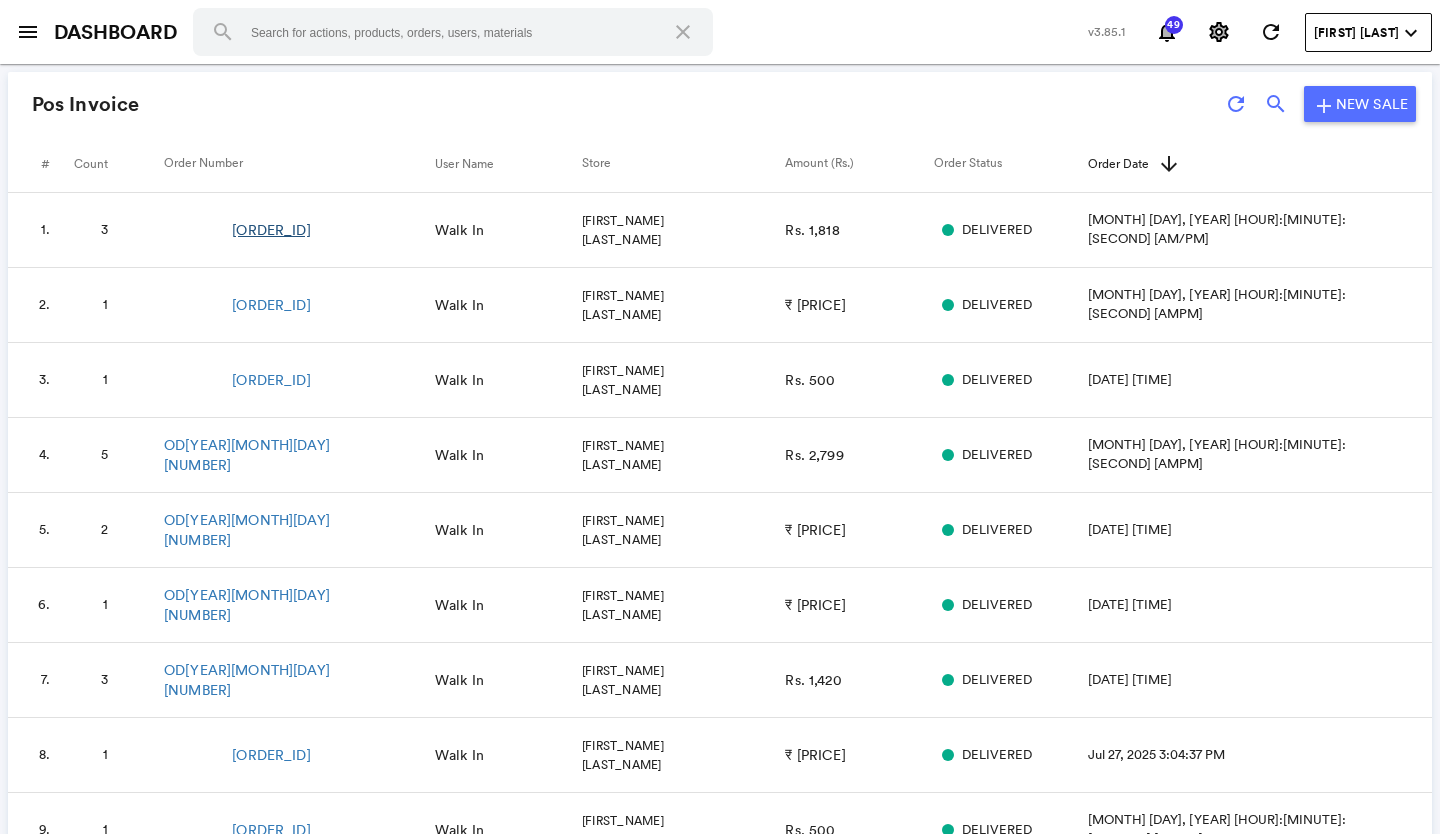 click on "OD202508030003913" 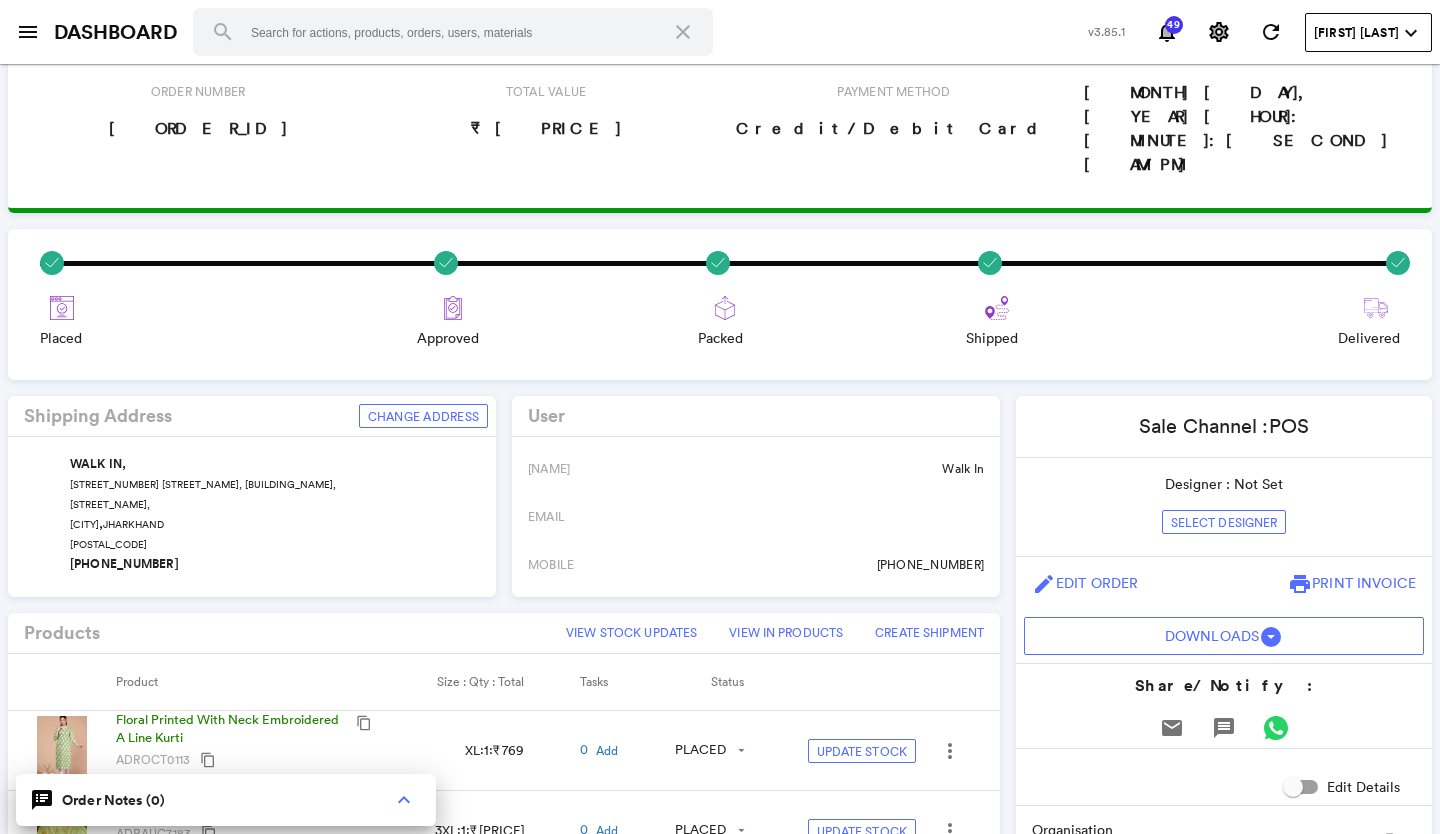 scroll, scrollTop: 300, scrollLeft: 0, axis: vertical 